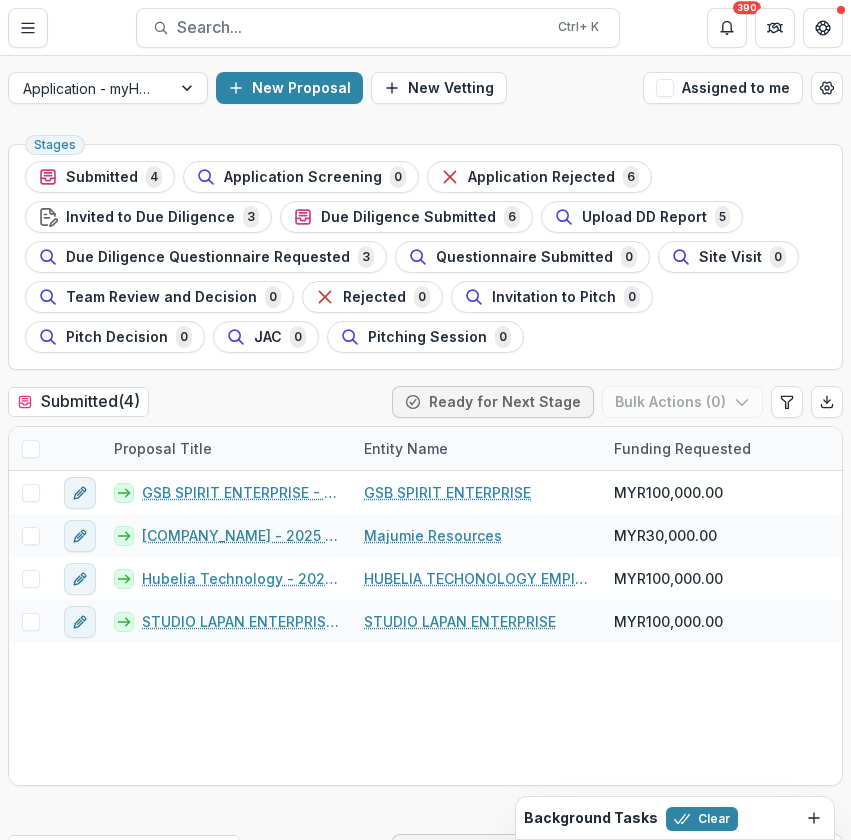 scroll, scrollTop: 0, scrollLeft: 0, axis: both 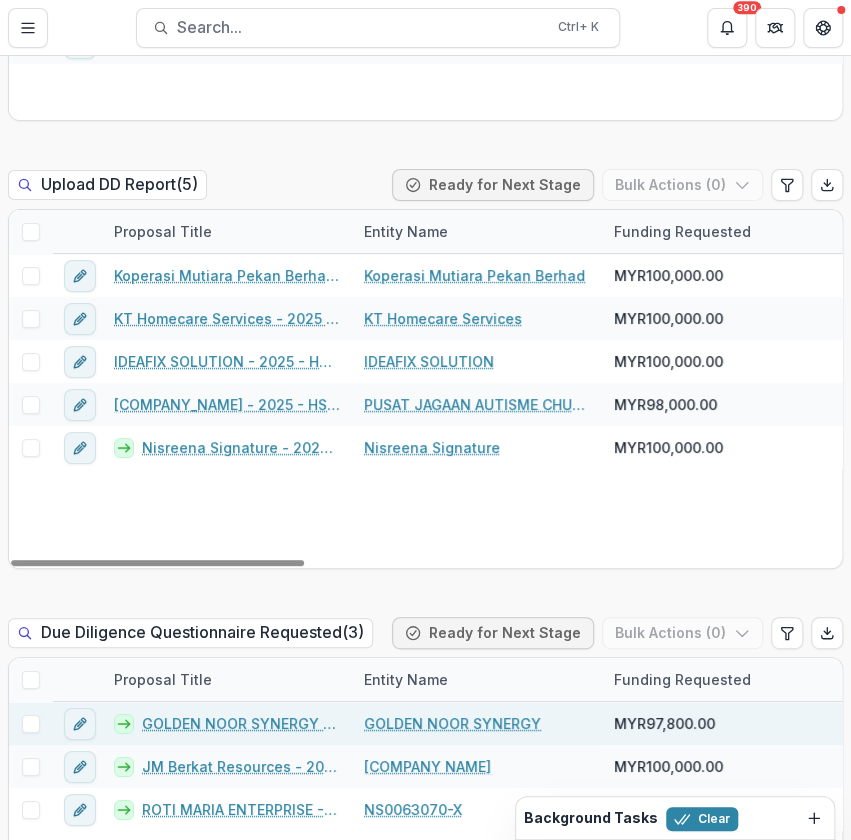 click on "GOLDEN NOOR SYNERGY - 2025 - HSEF2025 - MyHarapan" at bounding box center (241, 723) 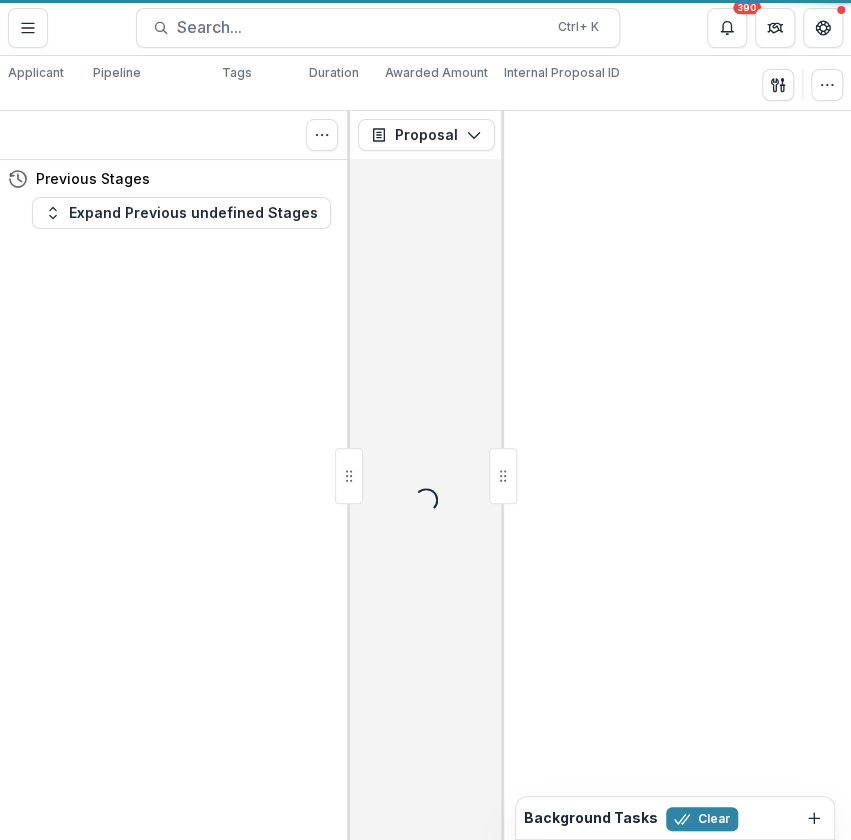 scroll, scrollTop: 0, scrollLeft: 0, axis: both 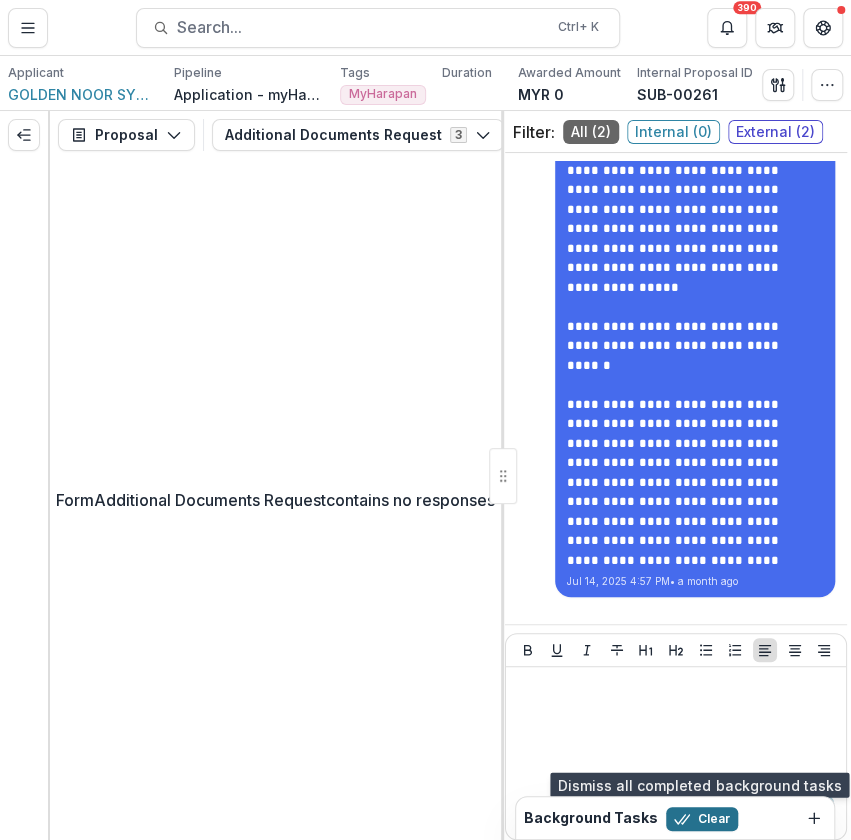 click on "Clear" at bounding box center (702, 819) 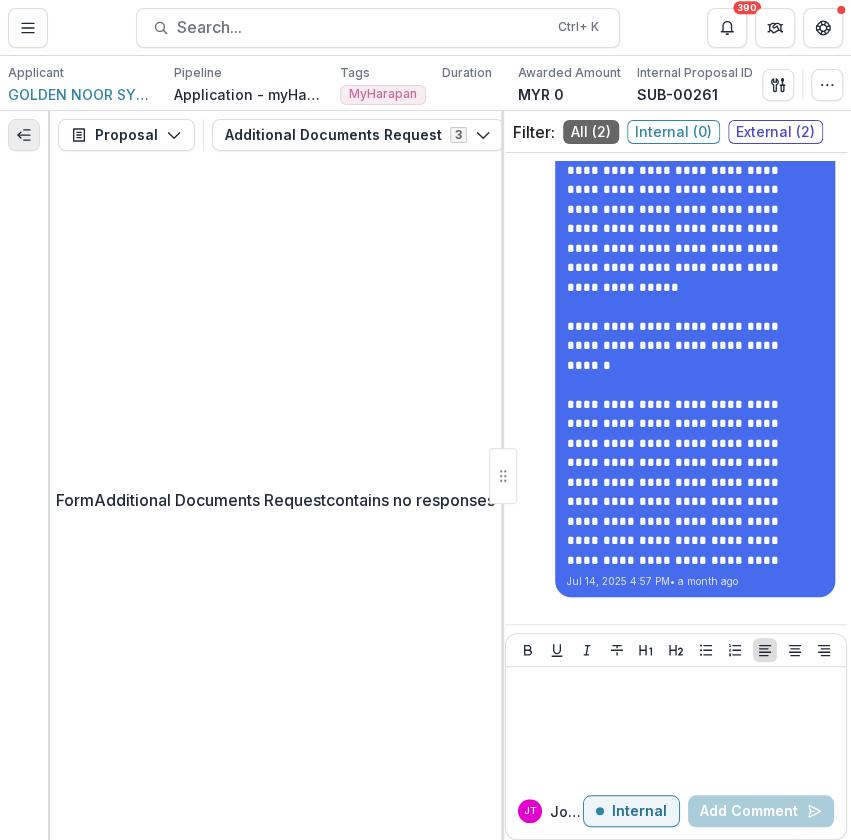 click at bounding box center (24, 135) 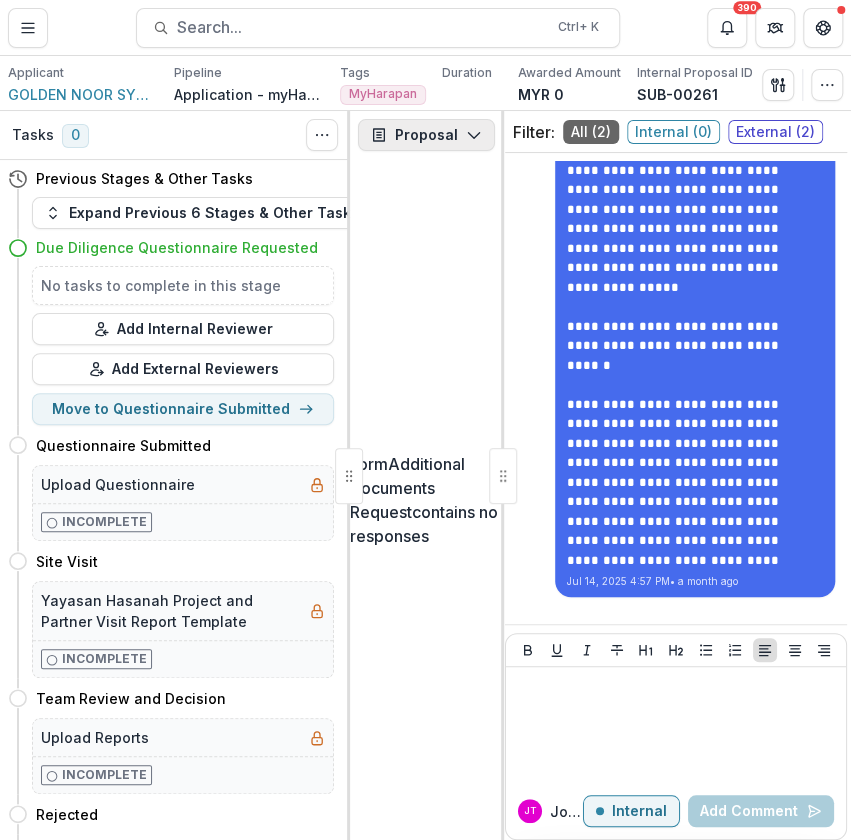 click on "Proposal" at bounding box center (426, 135) 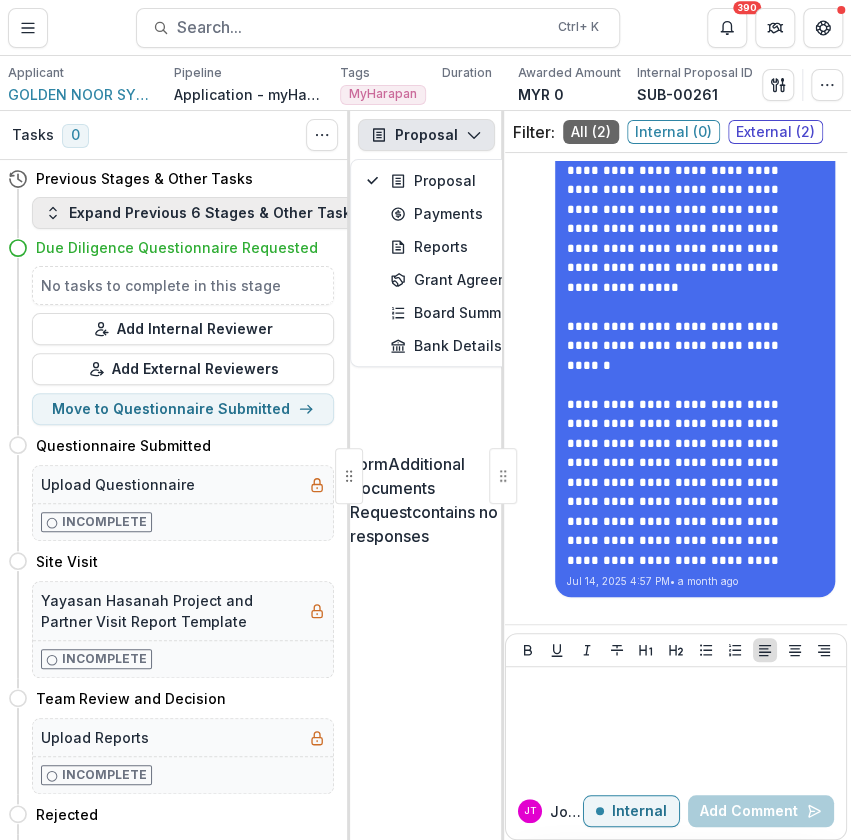 click on "Expand Previous 6 Stages & Other Tasks" at bounding box center [202, 213] 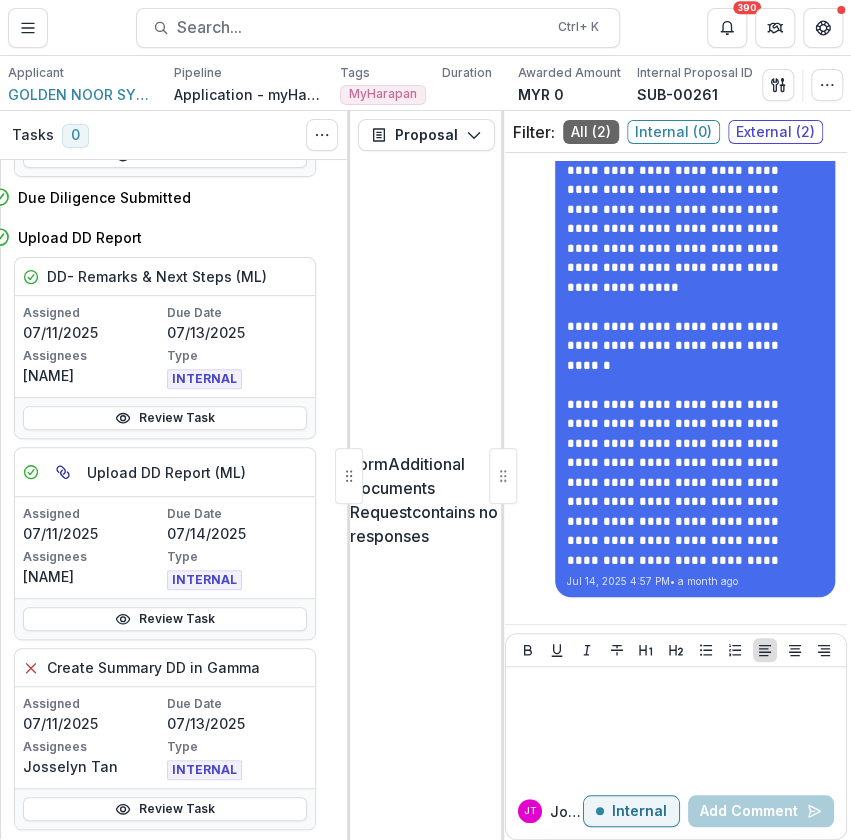 scroll, scrollTop: 914, scrollLeft: 18, axis: both 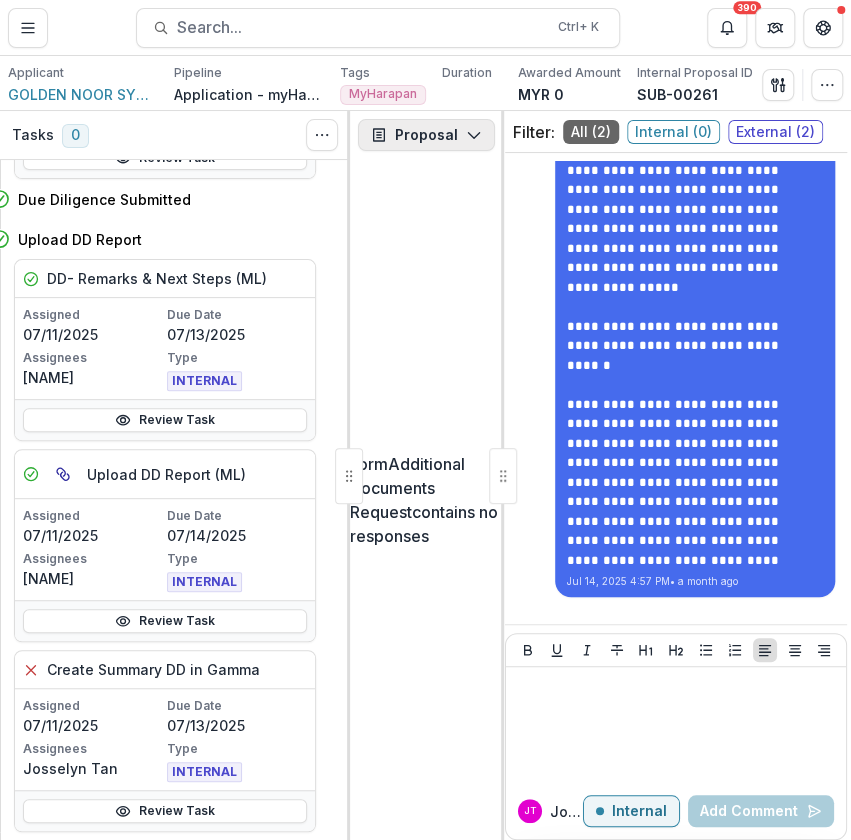 click on "Proposal" at bounding box center (426, 135) 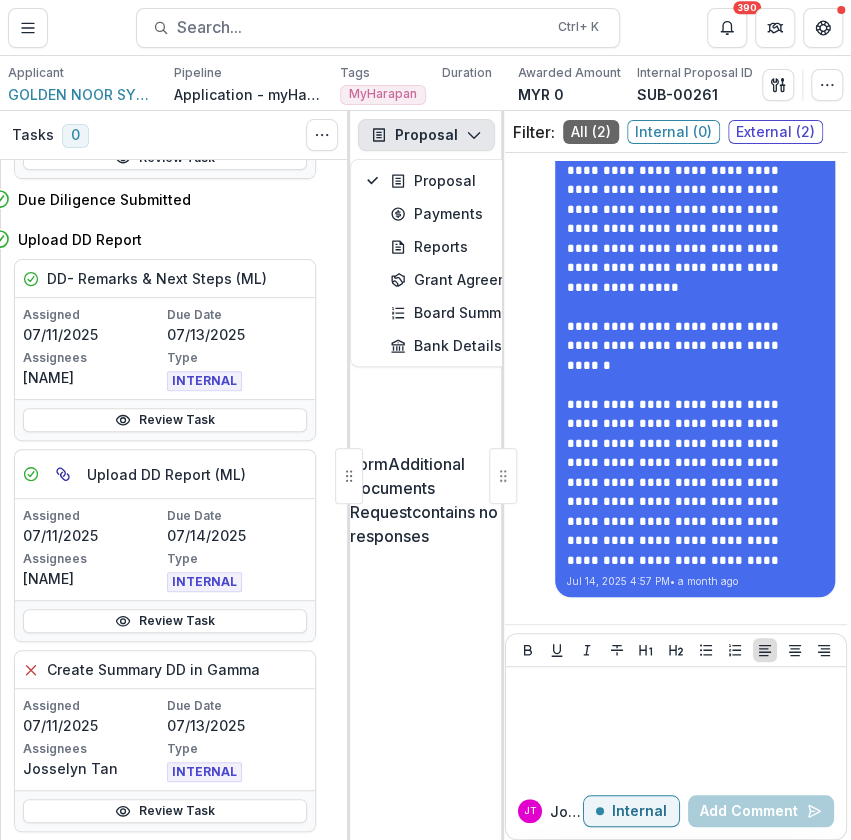 click at bounding box center [349, 476] 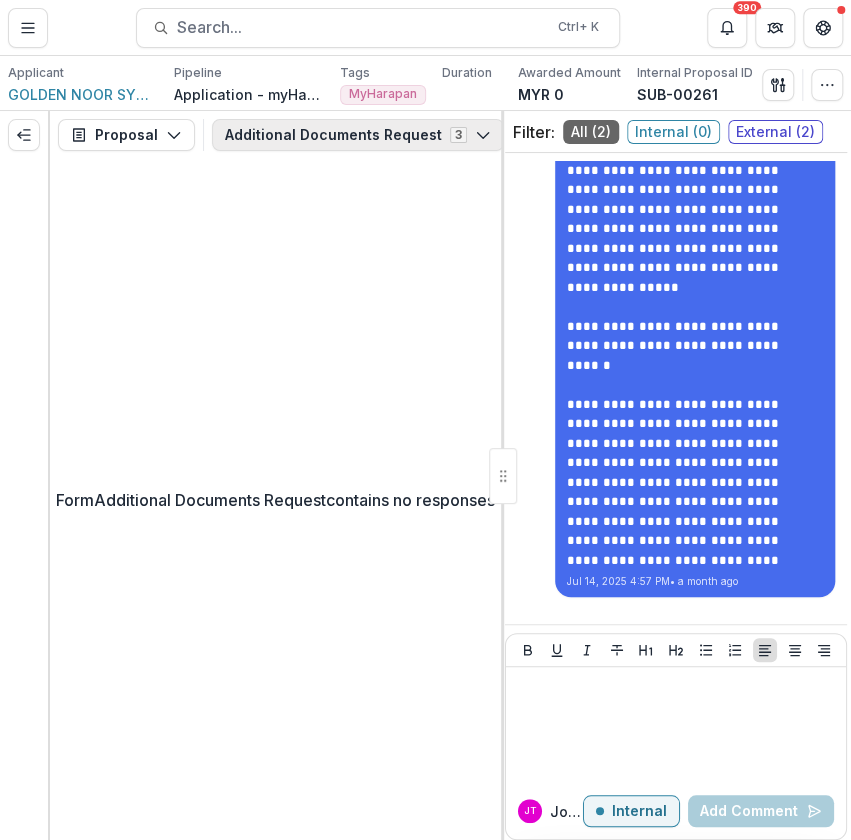 click on "Additional Documents Request 3" at bounding box center (358, 135) 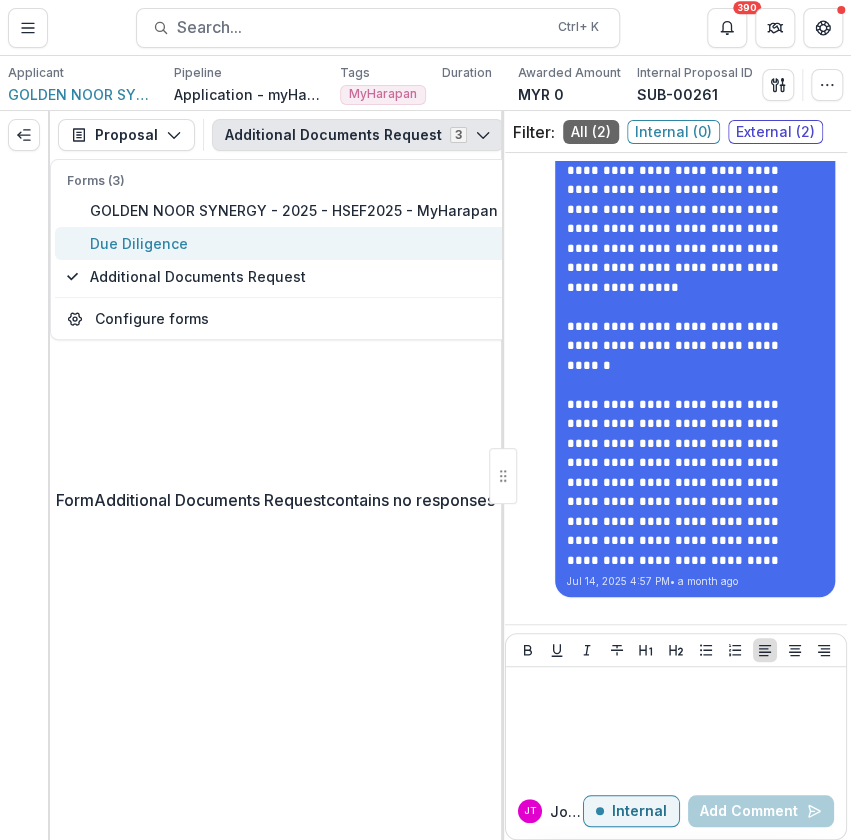 click on "Due Diligence" at bounding box center [294, 243] 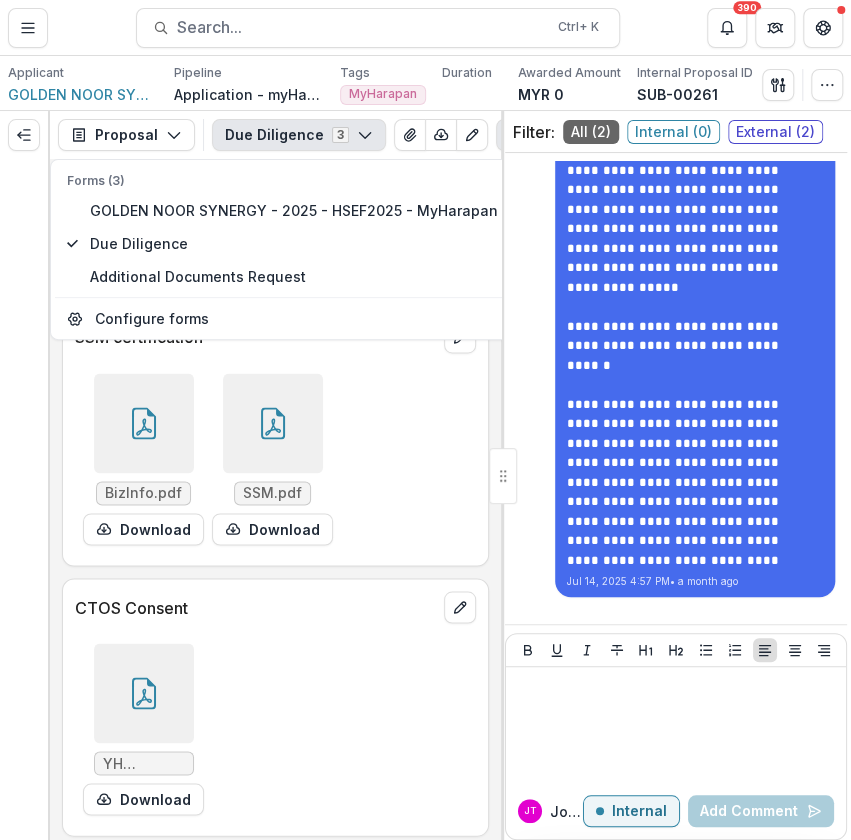 scroll, scrollTop: 49902, scrollLeft: 0, axis: vertical 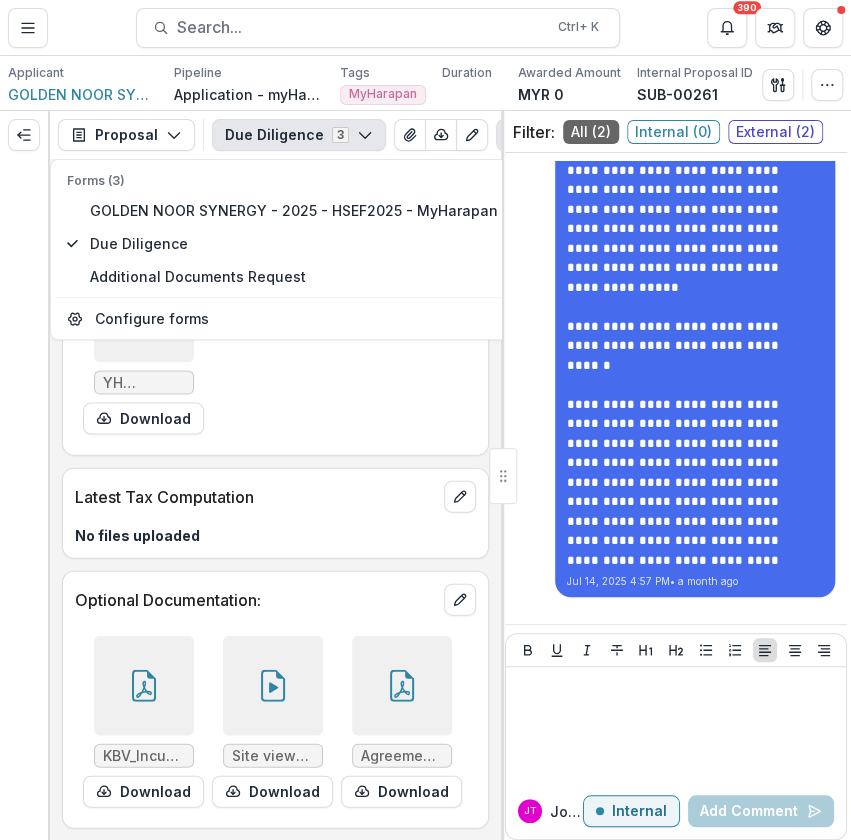 click at bounding box center (144, 685) 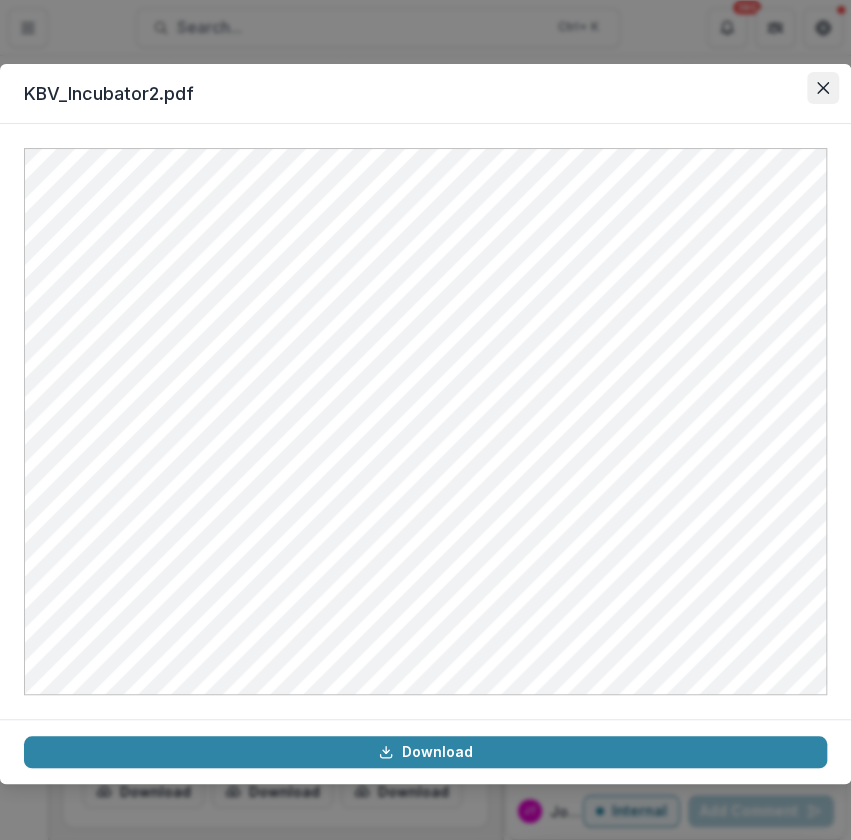 click 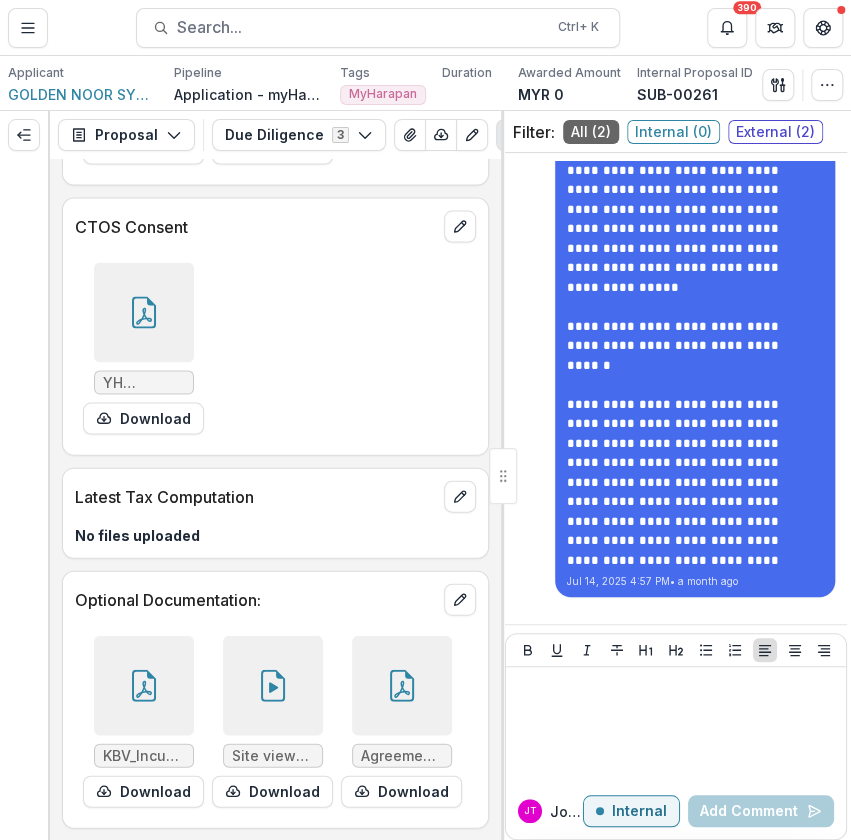 click 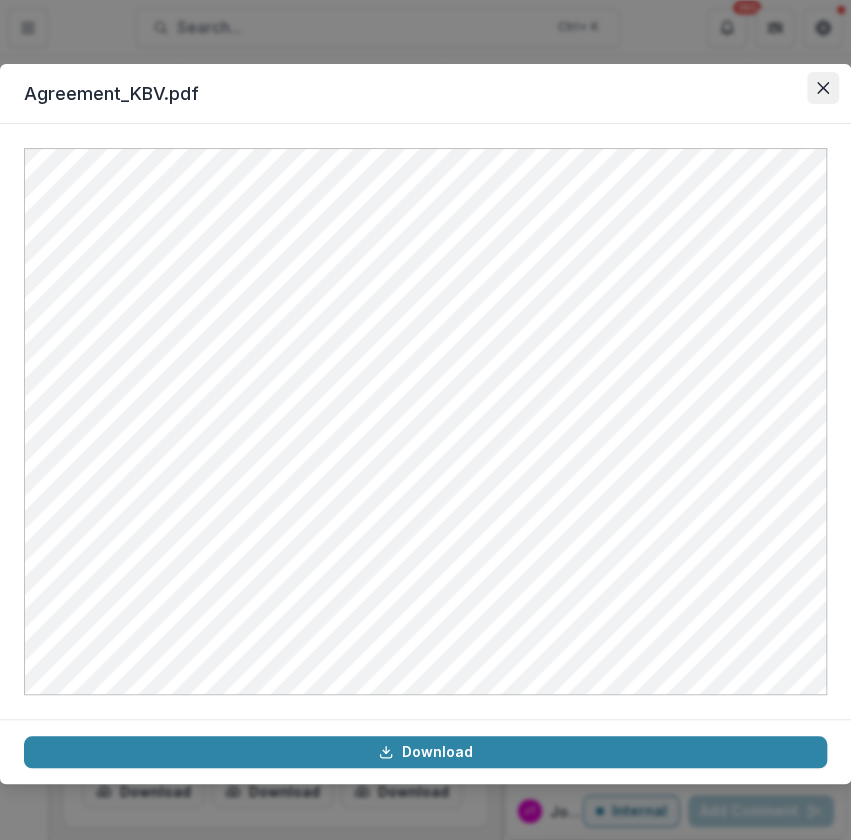 click at bounding box center [823, 88] 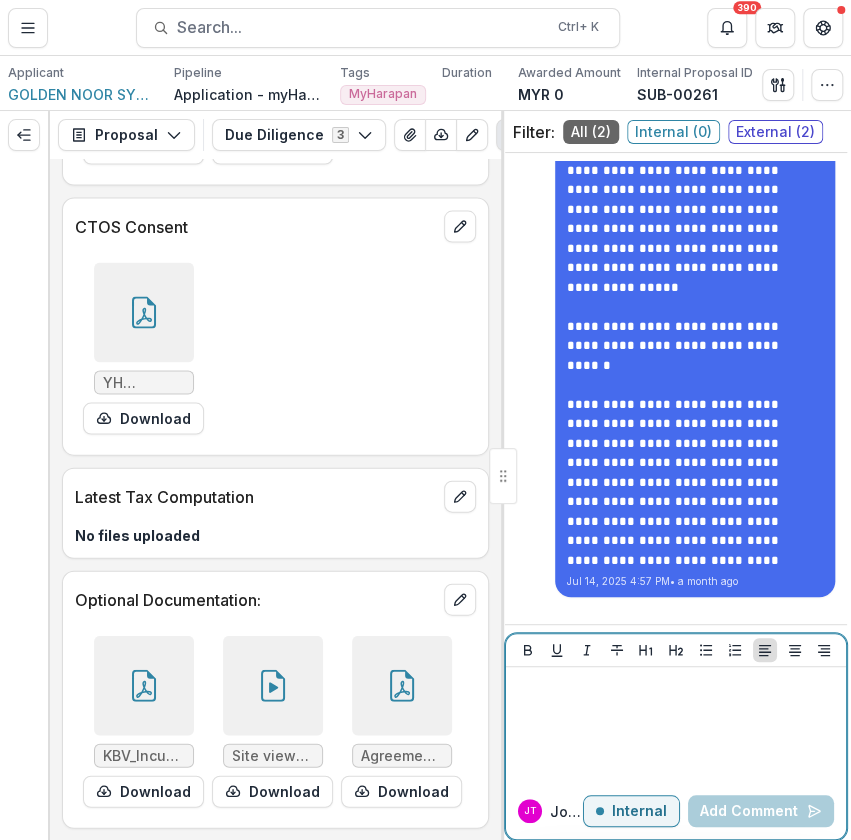 click on "Internal" at bounding box center (639, 811) 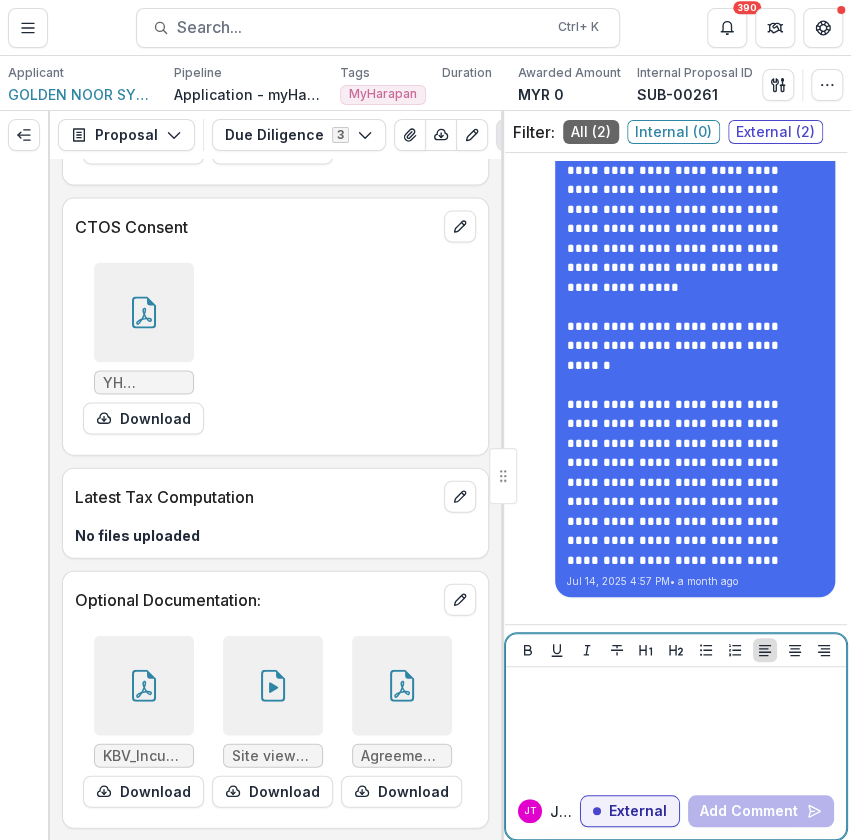 click at bounding box center (676, 725) 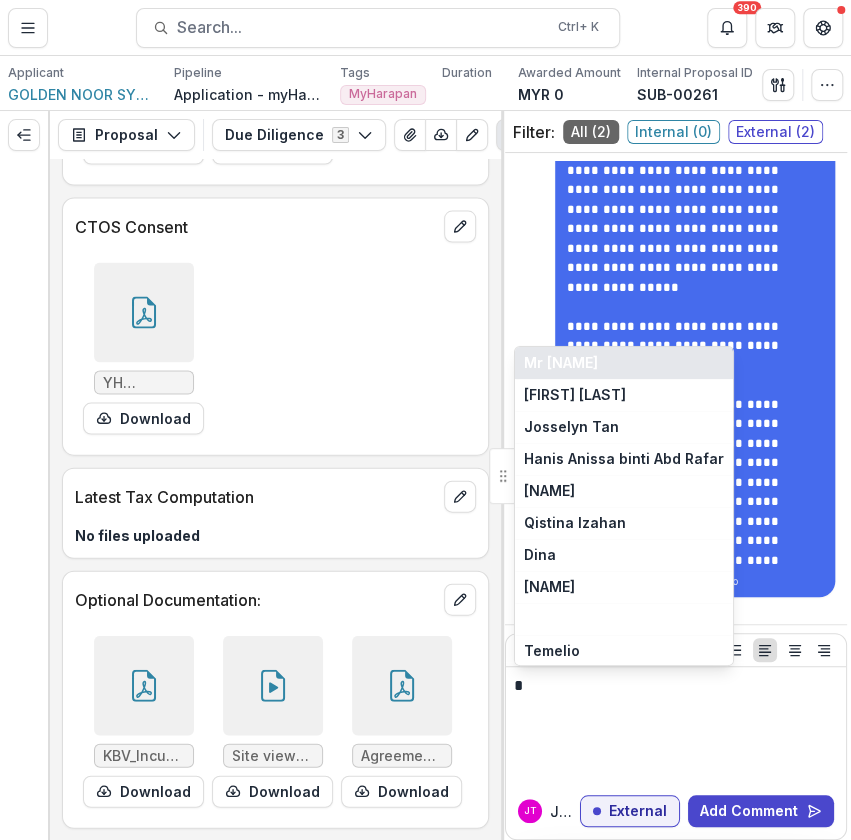 click on "Mr [NAME]" at bounding box center (624, 363) 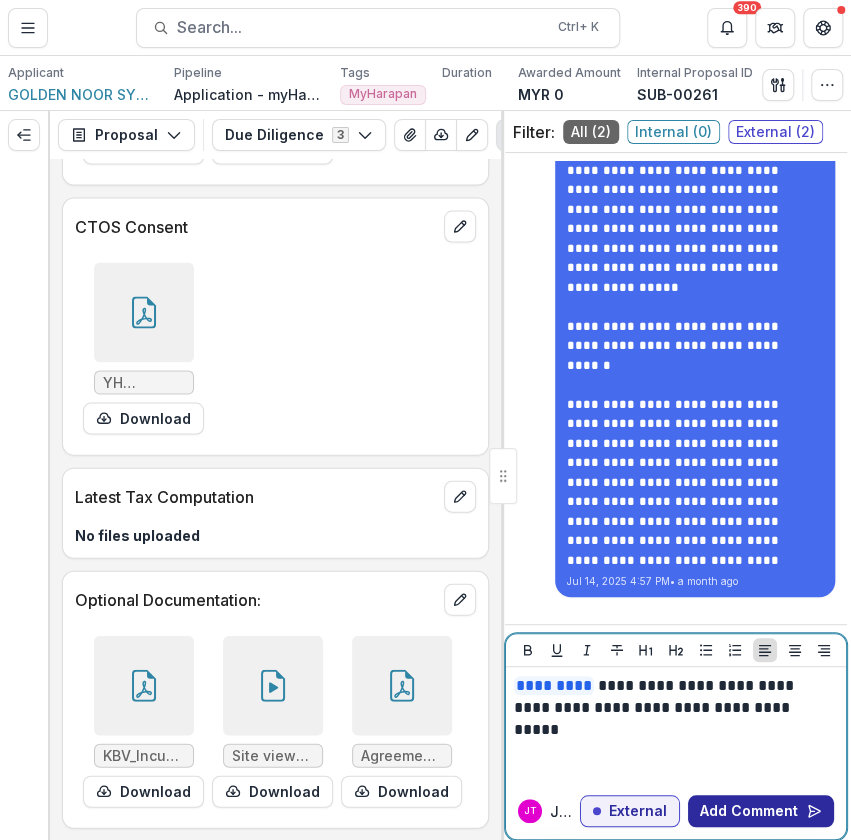 click on "Add Comment" at bounding box center (761, 811) 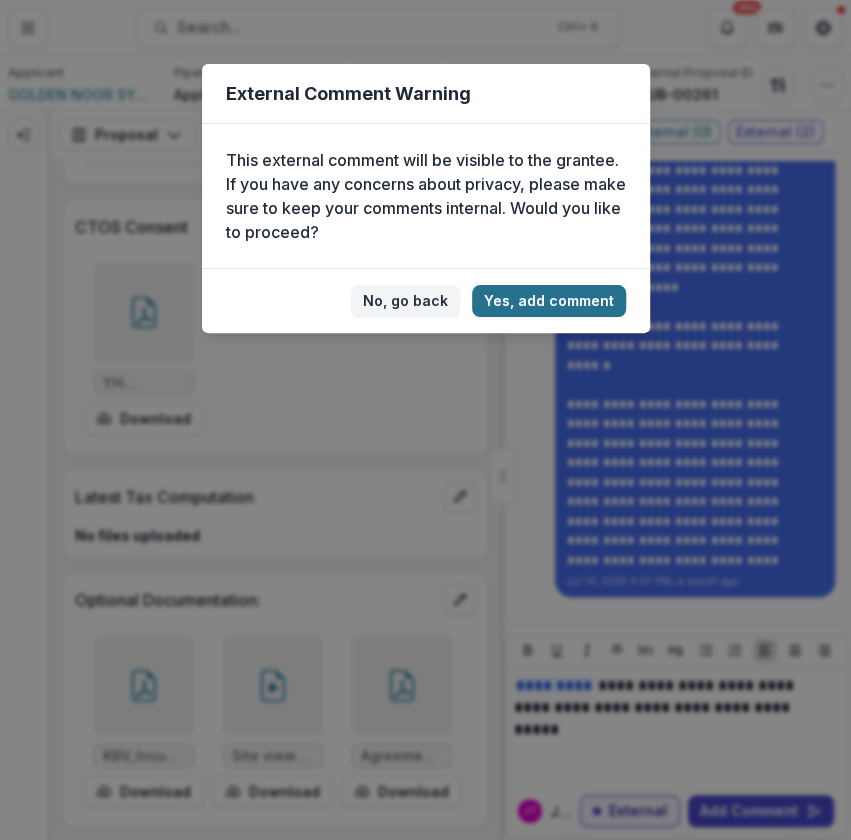 click on "Yes, add comment" at bounding box center [549, 301] 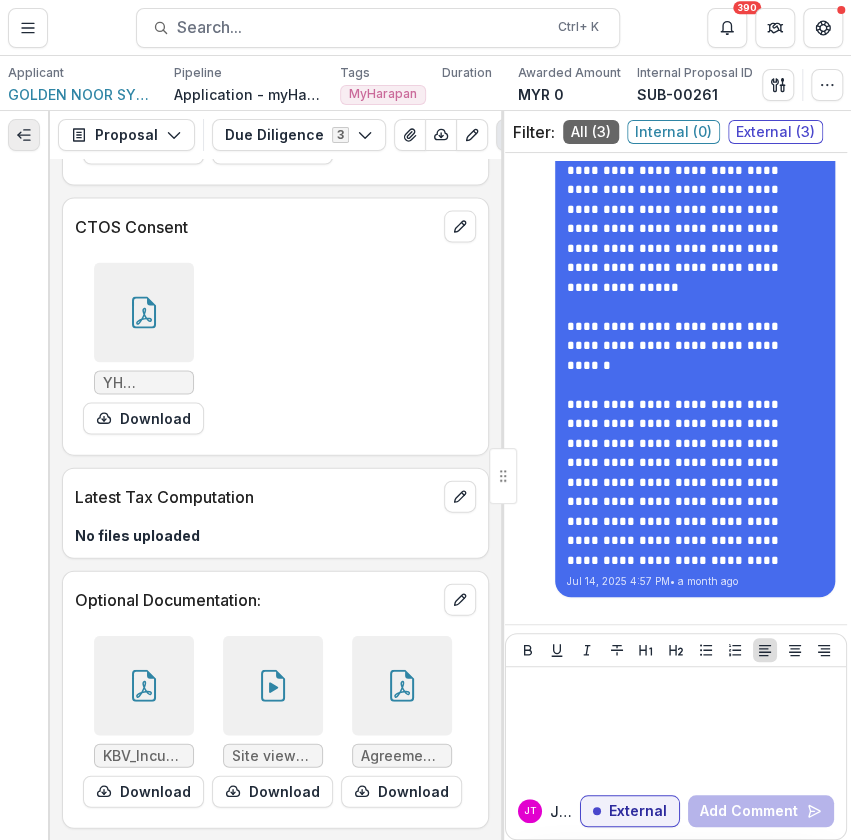 click at bounding box center [24, 135] 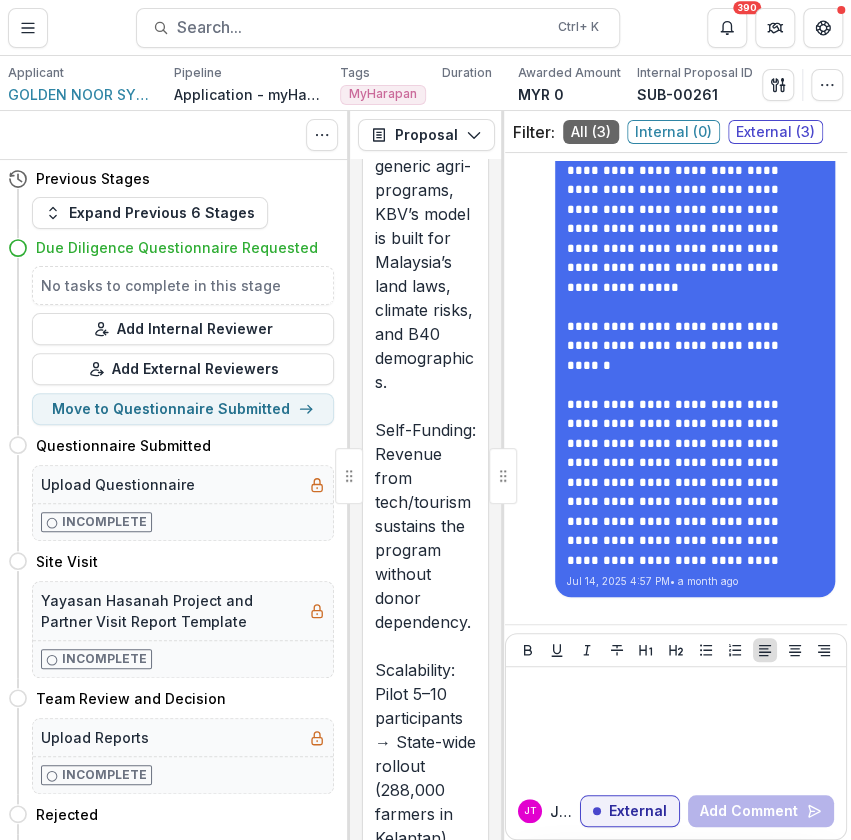 scroll, scrollTop: 126231, scrollLeft: 0, axis: vertical 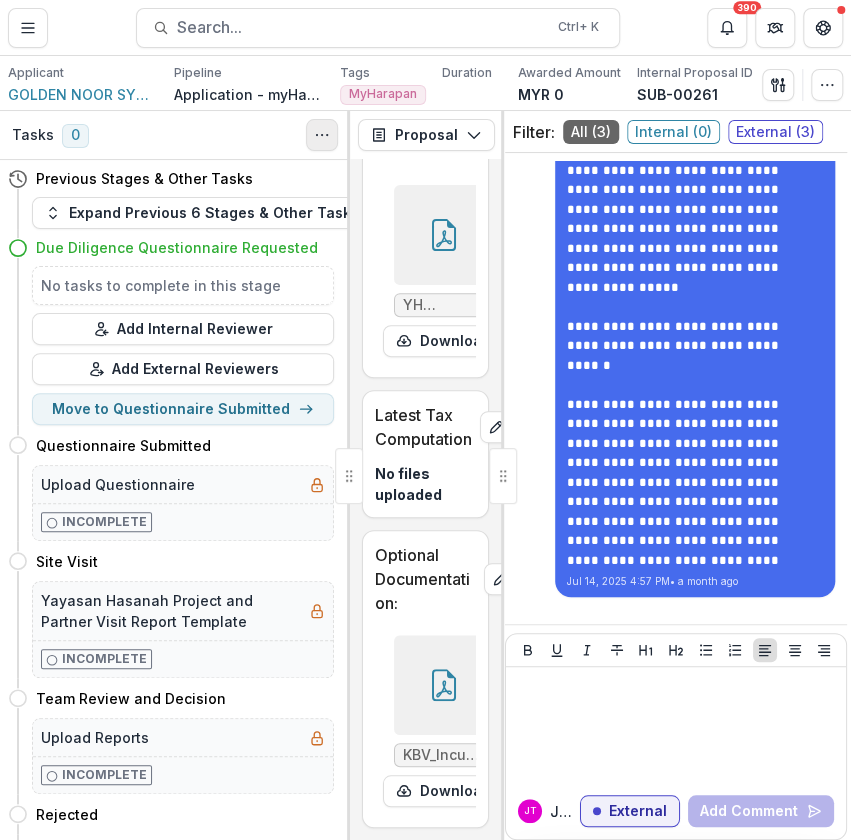 click at bounding box center [322, 135] 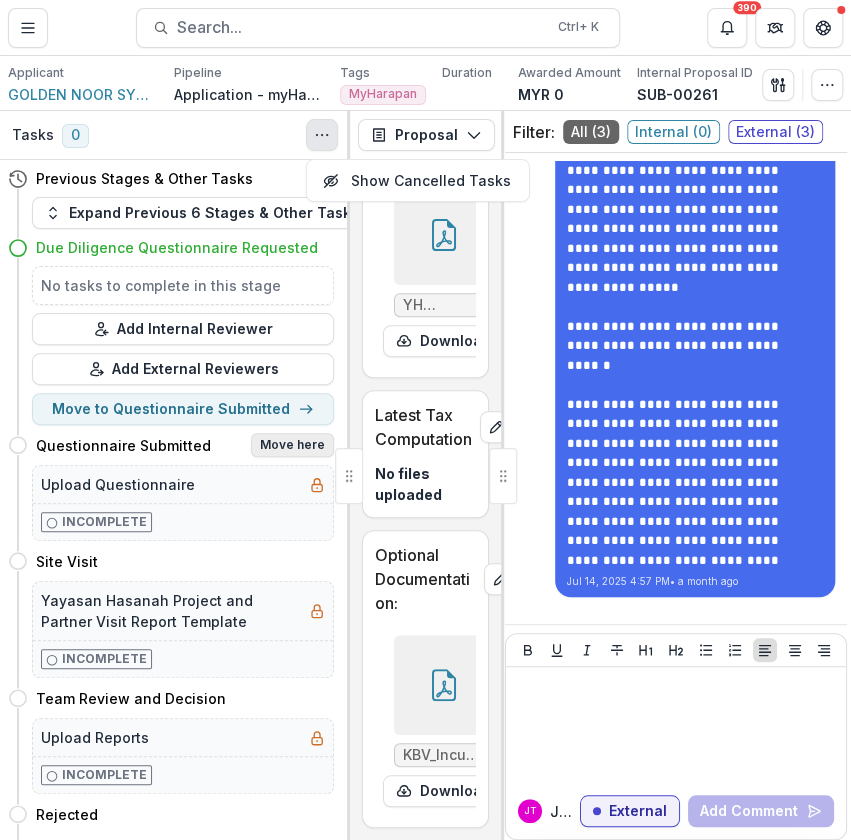 click on "Move here" at bounding box center (292, 445) 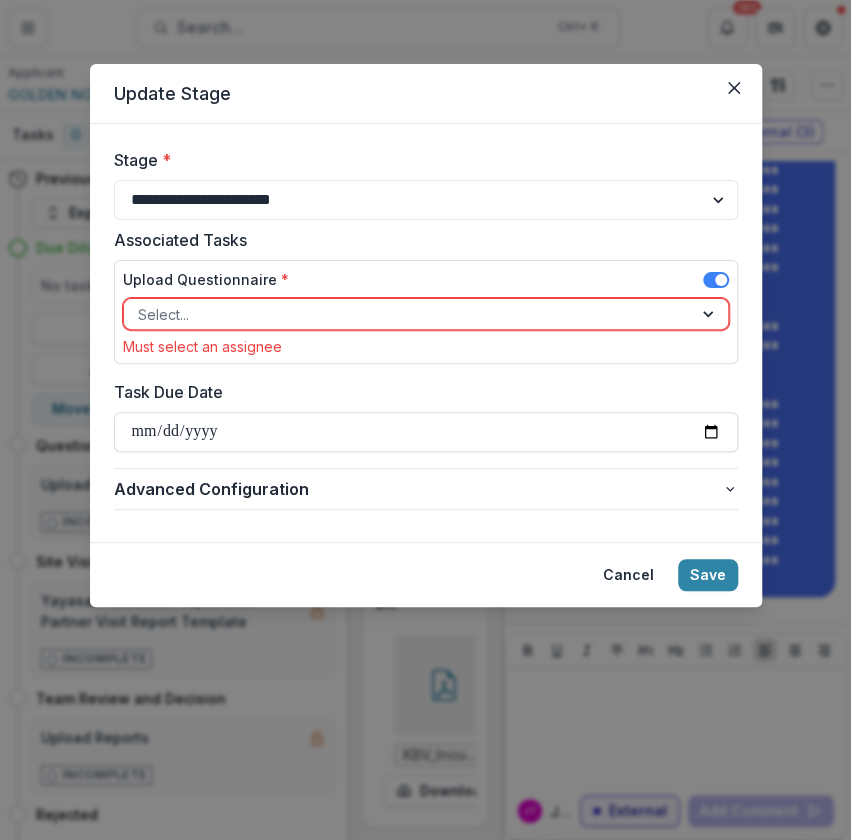 click at bounding box center (710, 314) 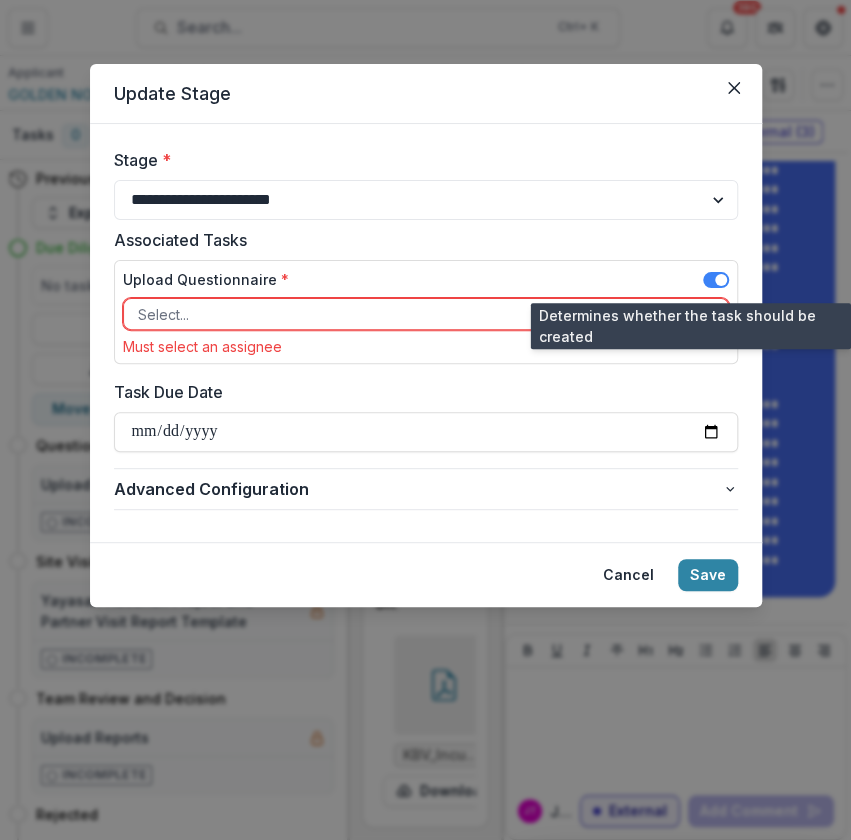 click at bounding box center (721, 280) 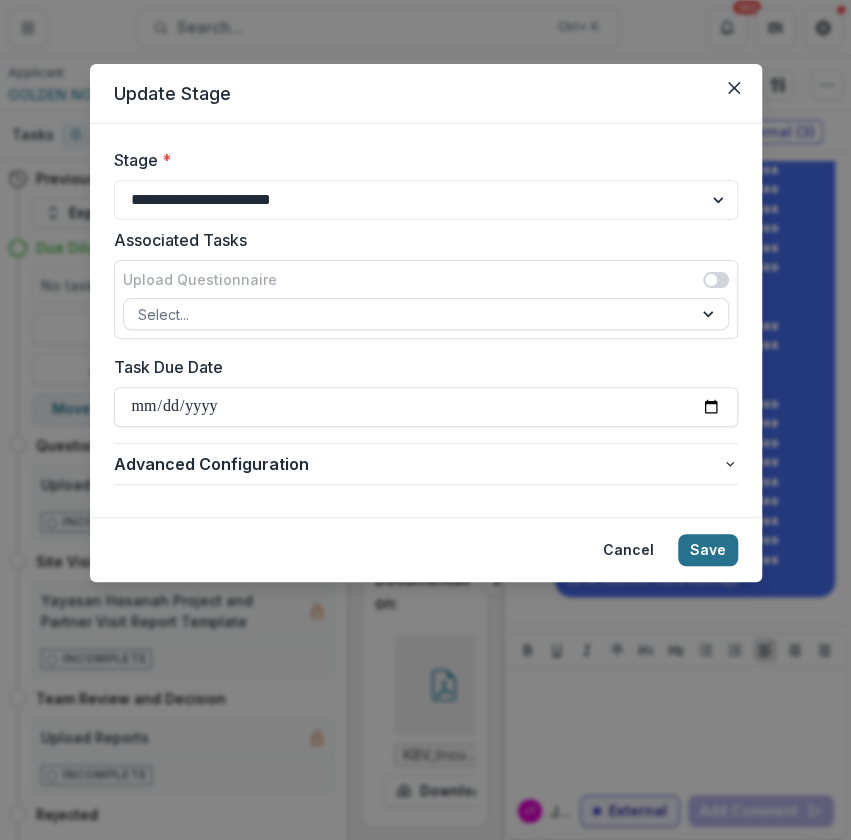 click on "Save" at bounding box center (708, 550) 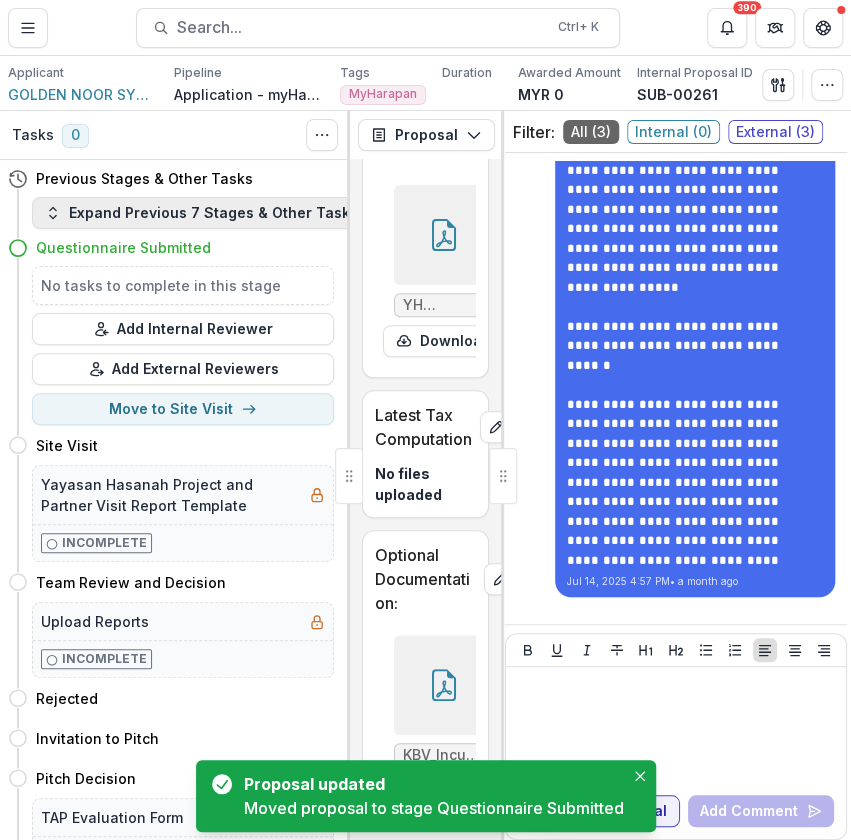 click on "Expand Previous 7 Stages & Other Tasks" at bounding box center [201, 213] 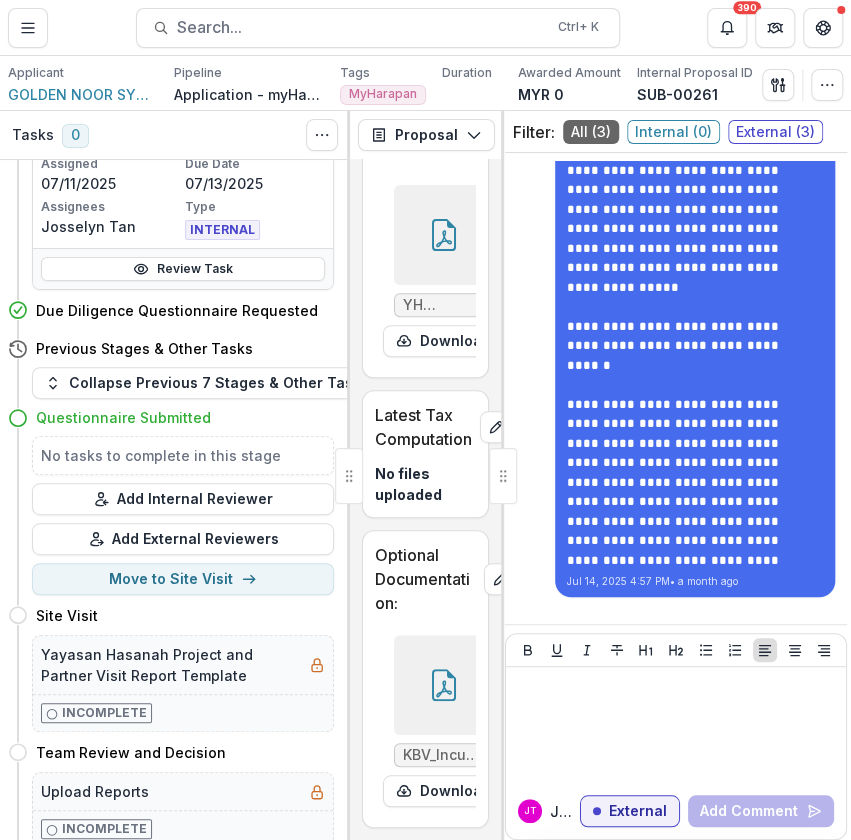 scroll, scrollTop: 1457, scrollLeft: 0, axis: vertical 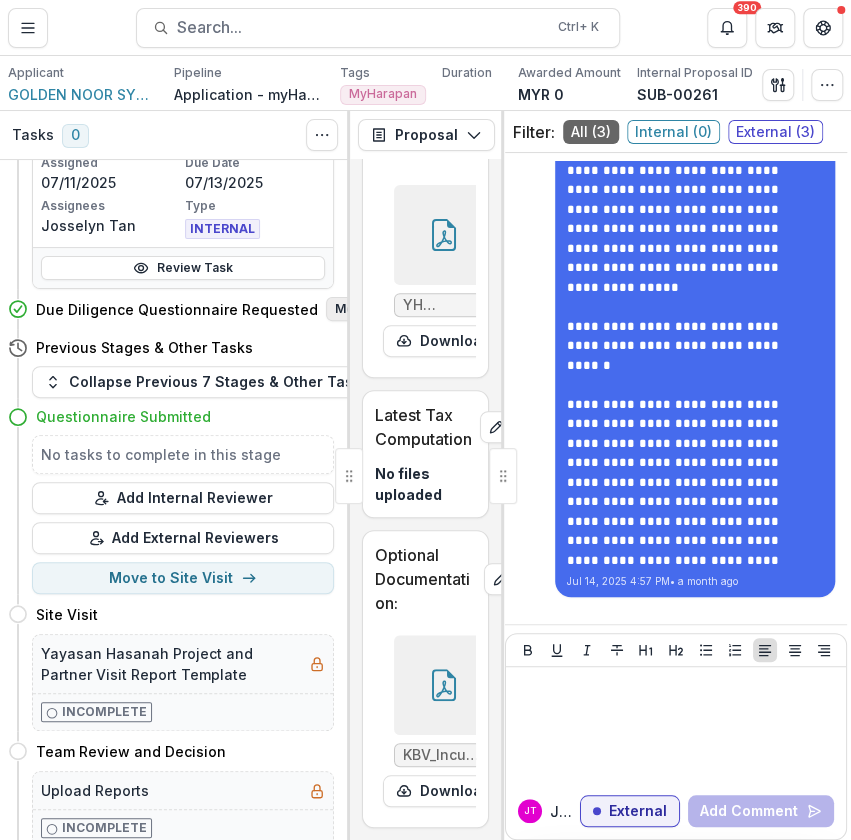 click on "Move here" at bounding box center (367, 309) 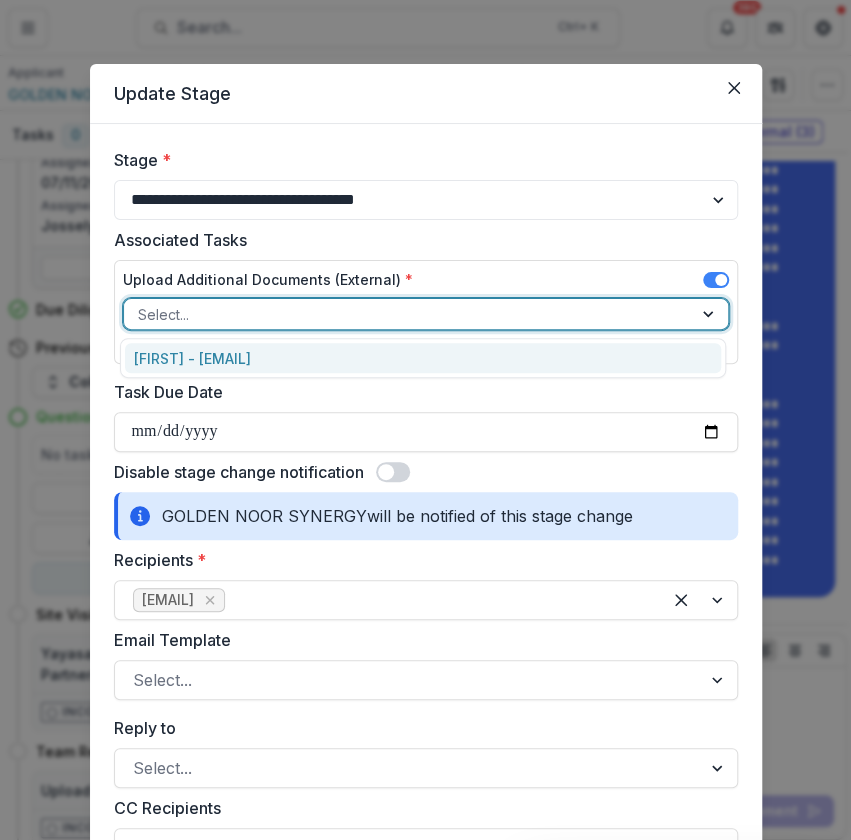 click at bounding box center [408, 314] 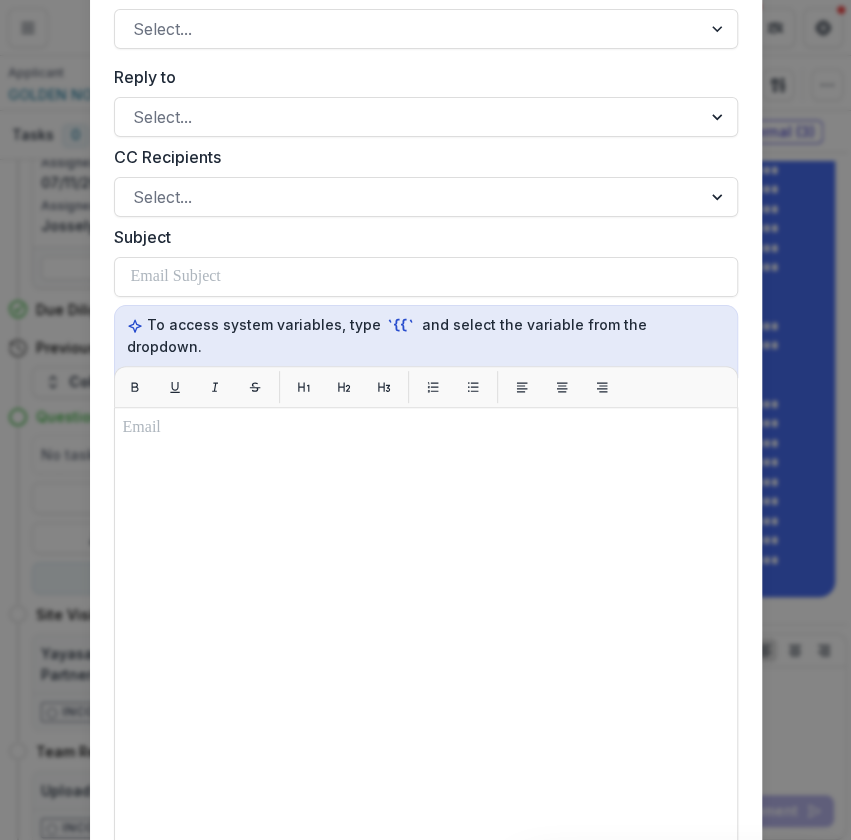 scroll, scrollTop: 1017, scrollLeft: 0, axis: vertical 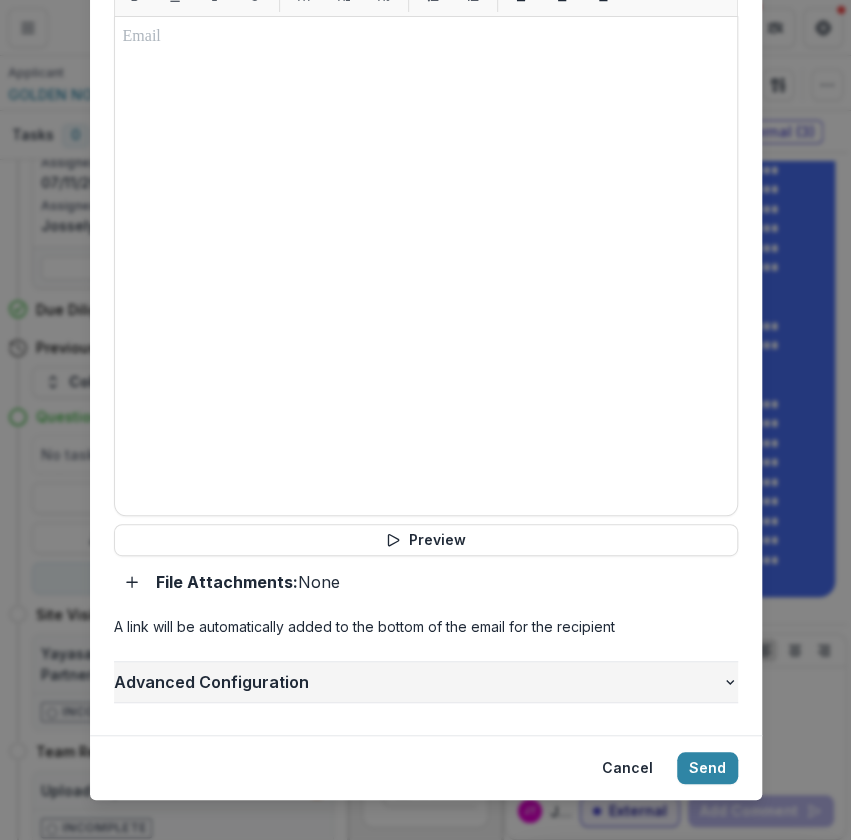 click on "Advanced Configuration" at bounding box center (418, 682) 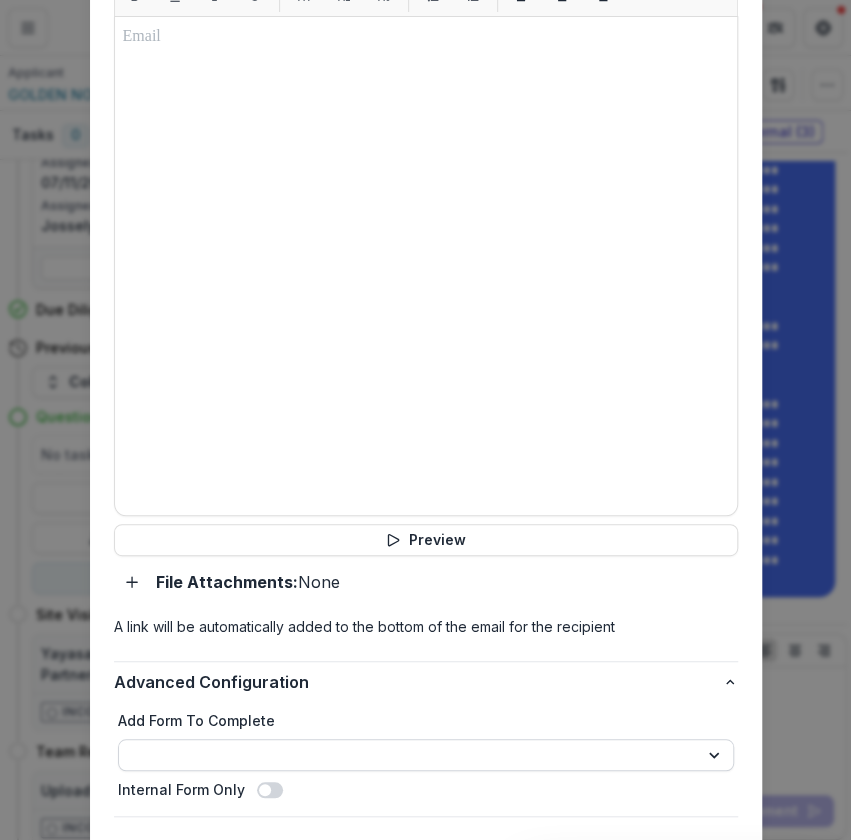 click on "**********" at bounding box center [426, 755] 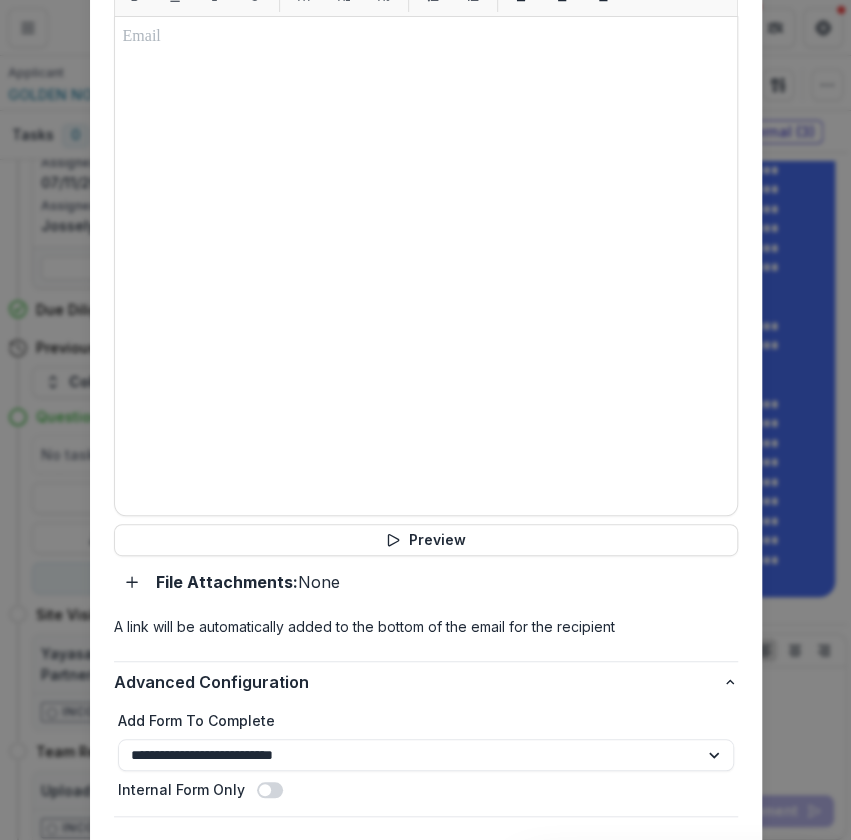 select on "**********" 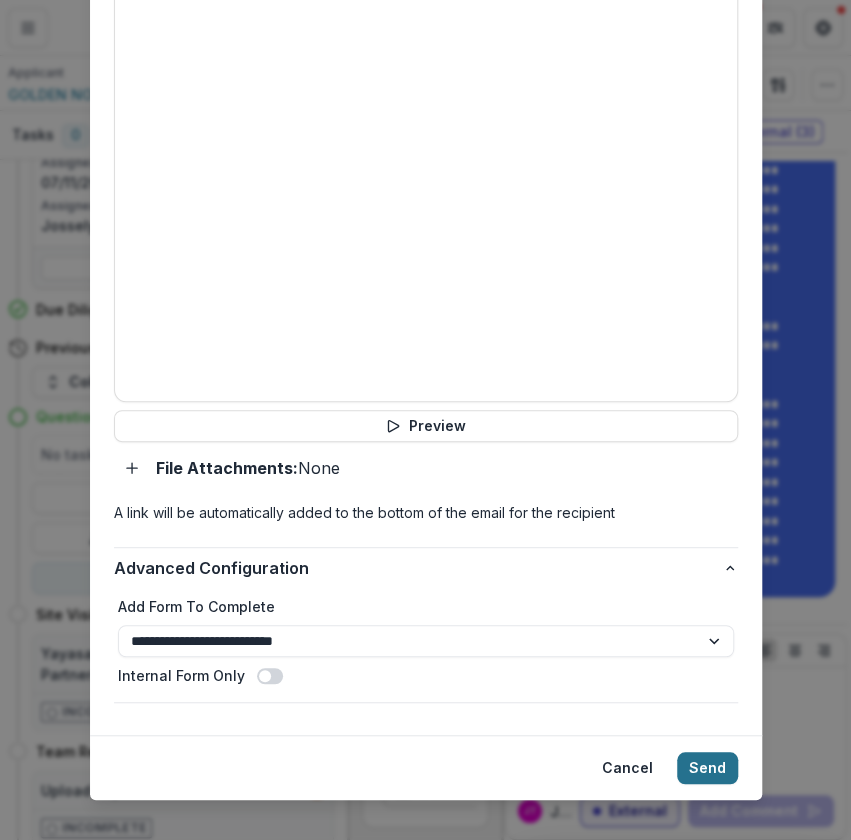 click on "Send" at bounding box center [707, 768] 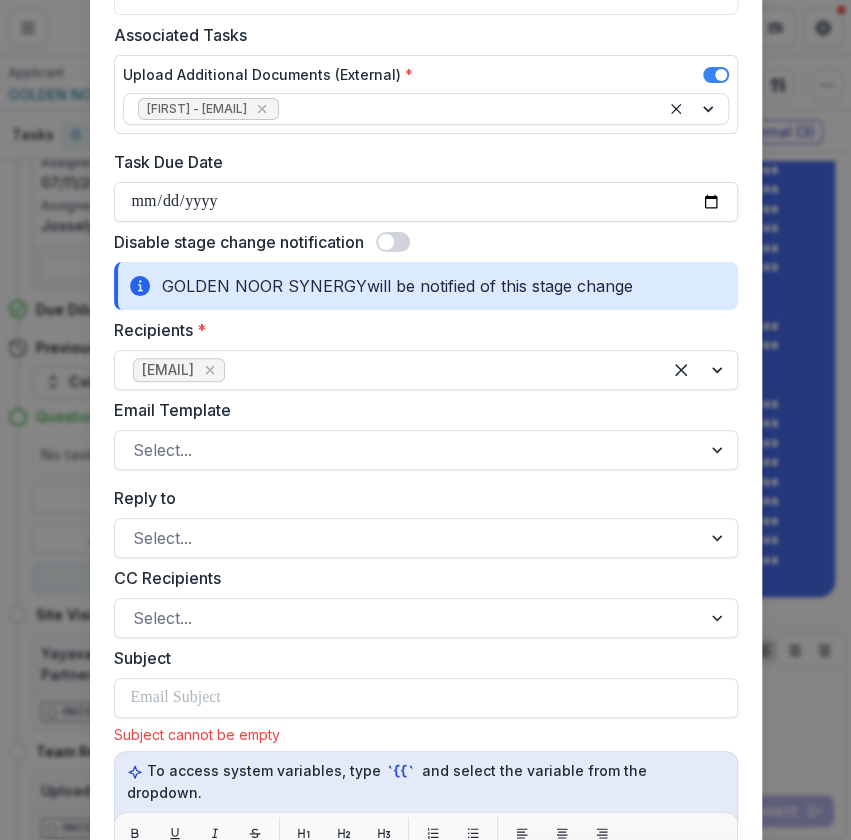 scroll, scrollTop: 226, scrollLeft: 0, axis: vertical 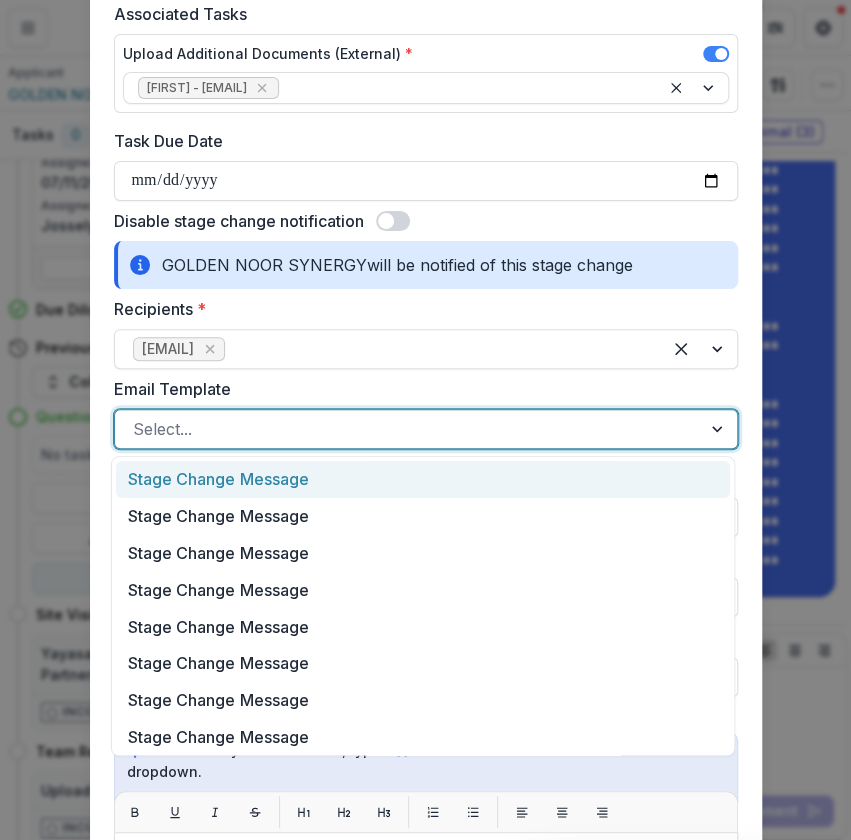 click at bounding box center [408, 429] 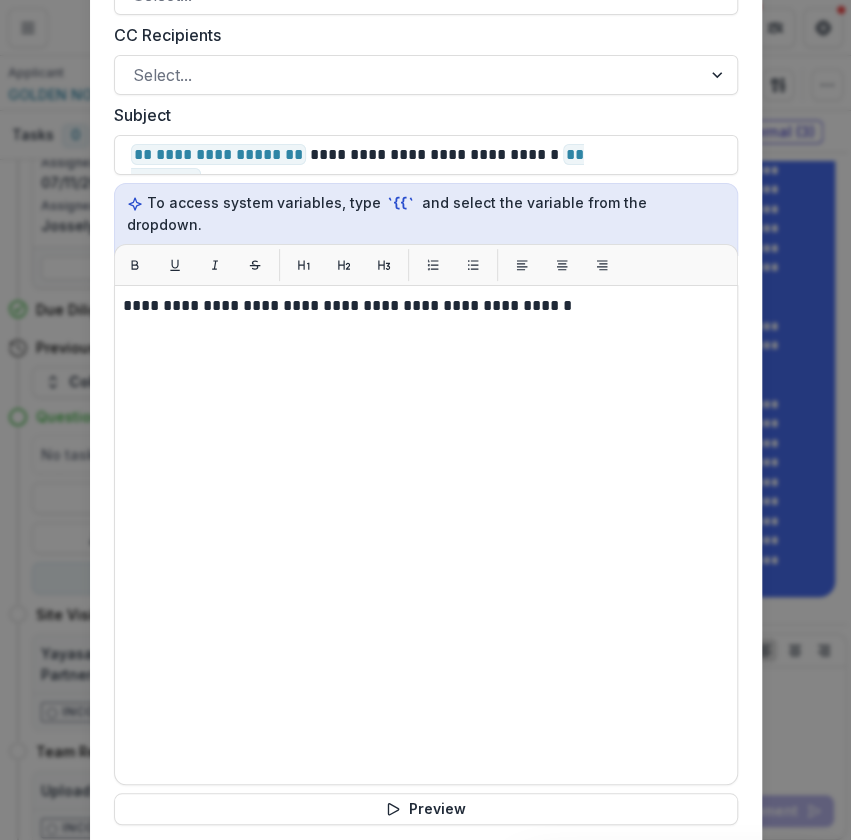 scroll, scrollTop: 749, scrollLeft: 0, axis: vertical 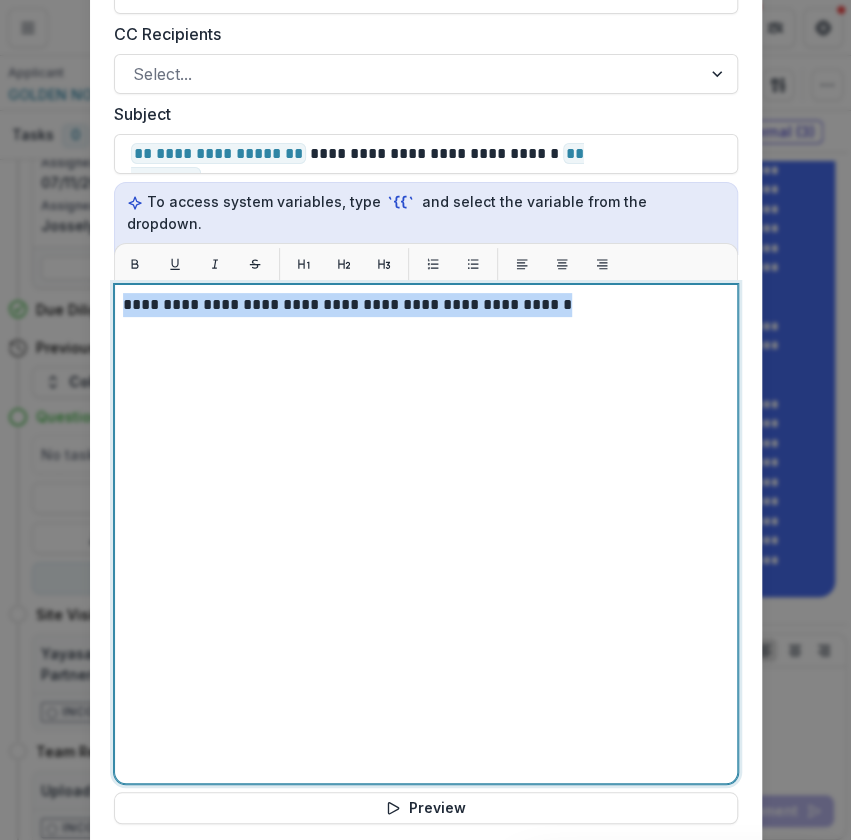 drag, startPoint x: 624, startPoint y: 301, endPoint x: 83, endPoint y: 316, distance: 541.2079 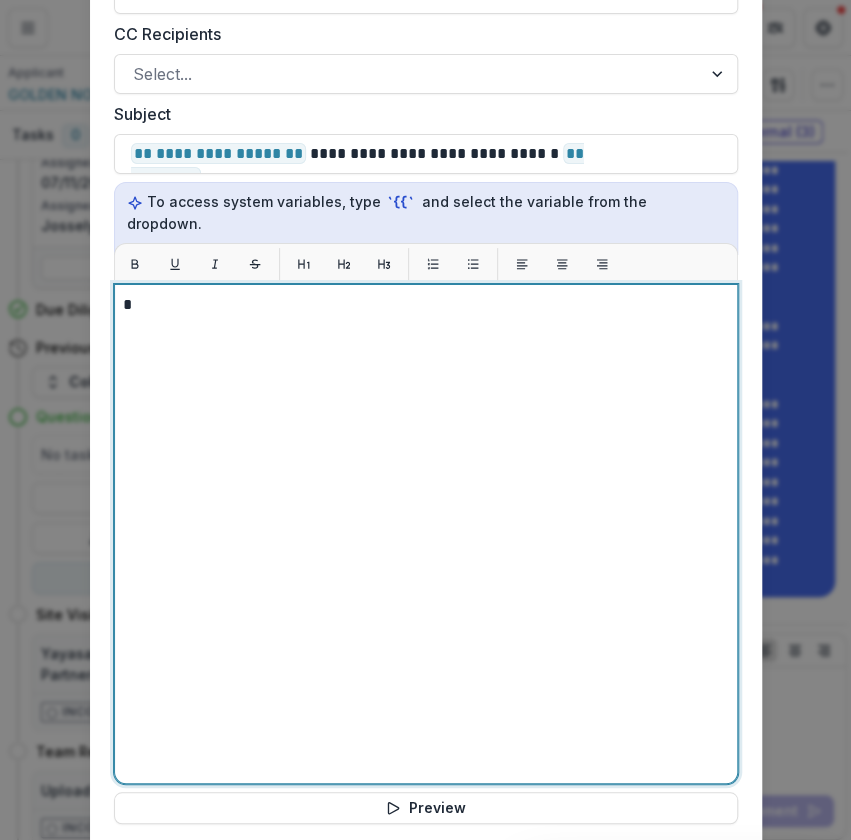 type 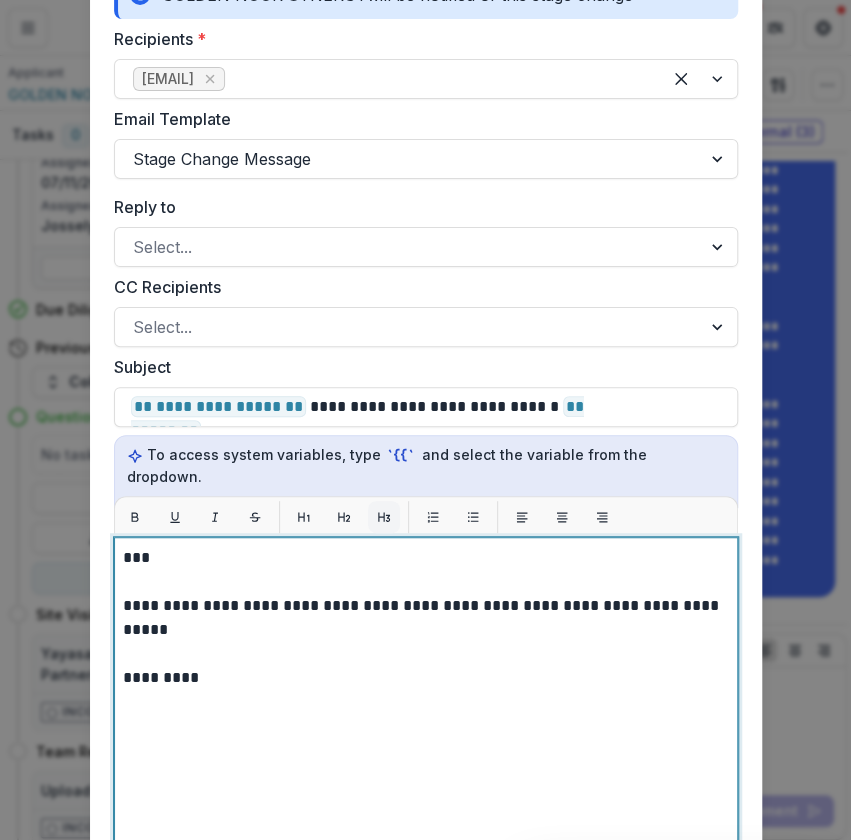 scroll, scrollTop: 1131, scrollLeft: 0, axis: vertical 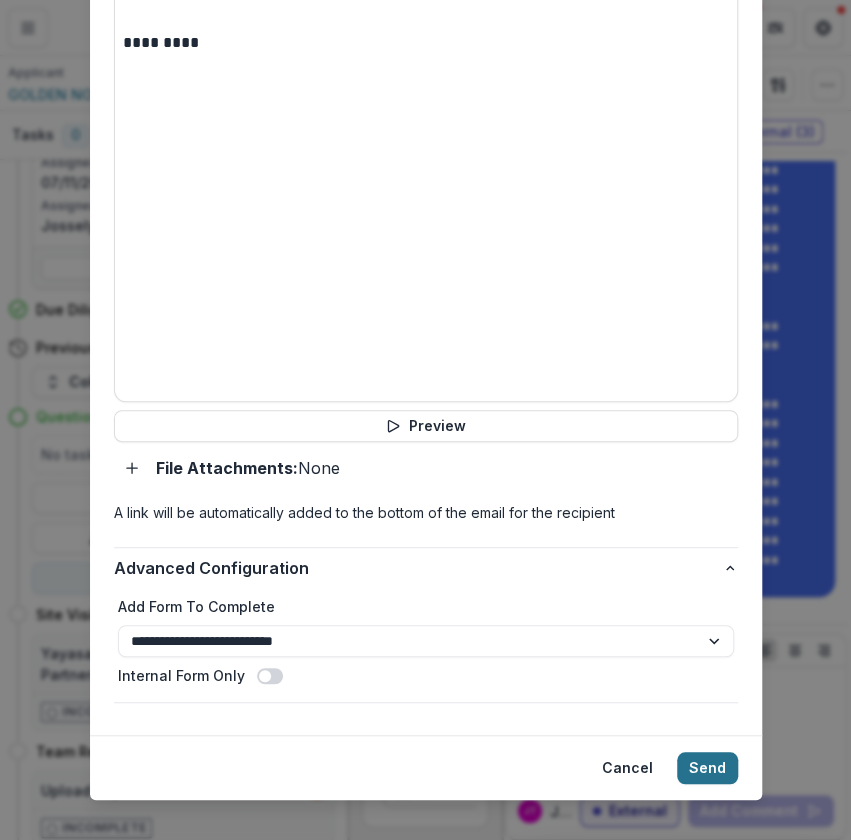 click on "Send" at bounding box center (707, 768) 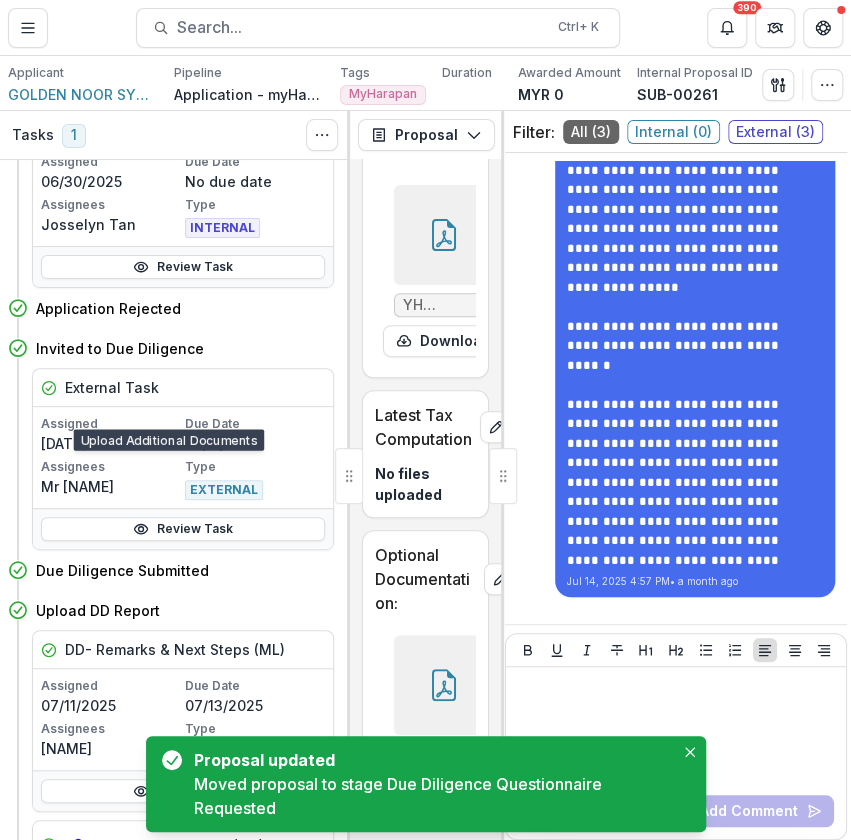 scroll, scrollTop: 1457, scrollLeft: 0, axis: vertical 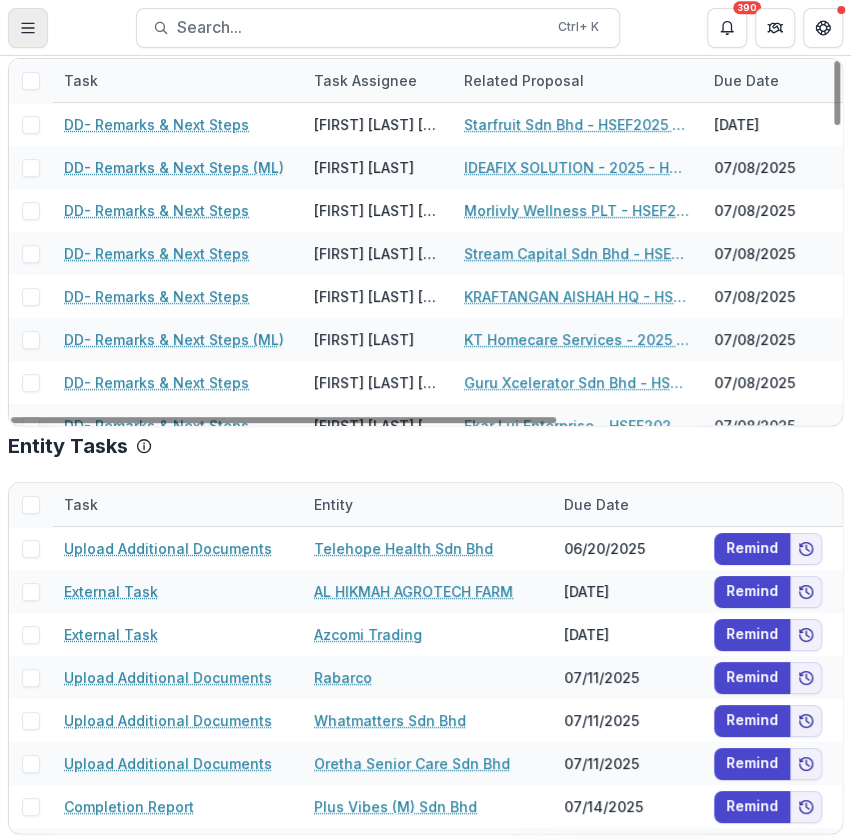 click 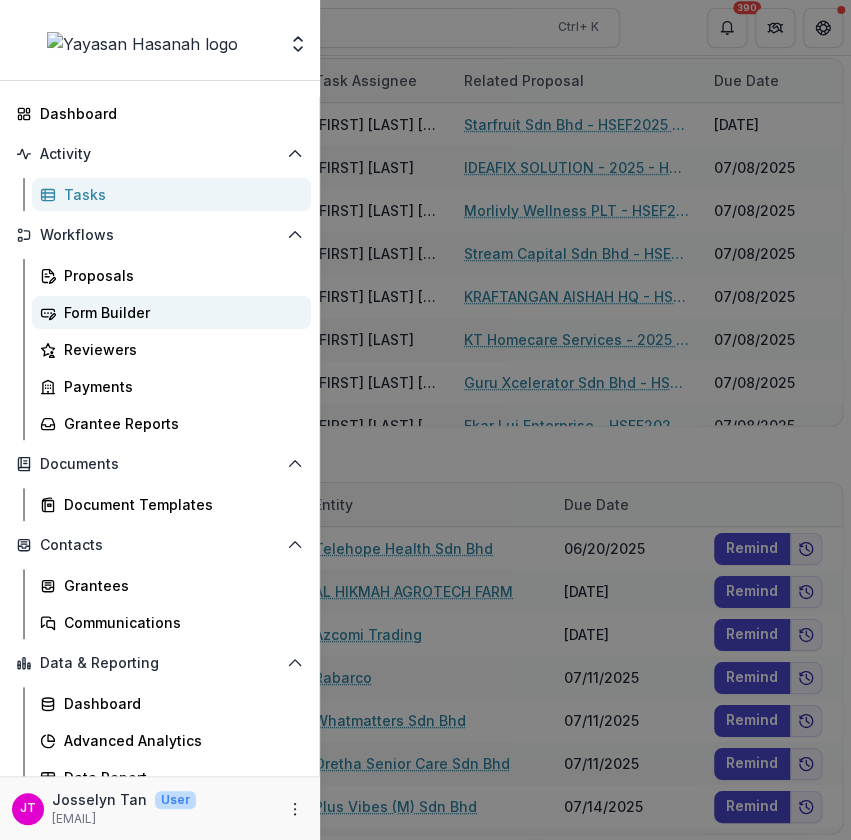 click on "Form Builder" at bounding box center [179, 312] 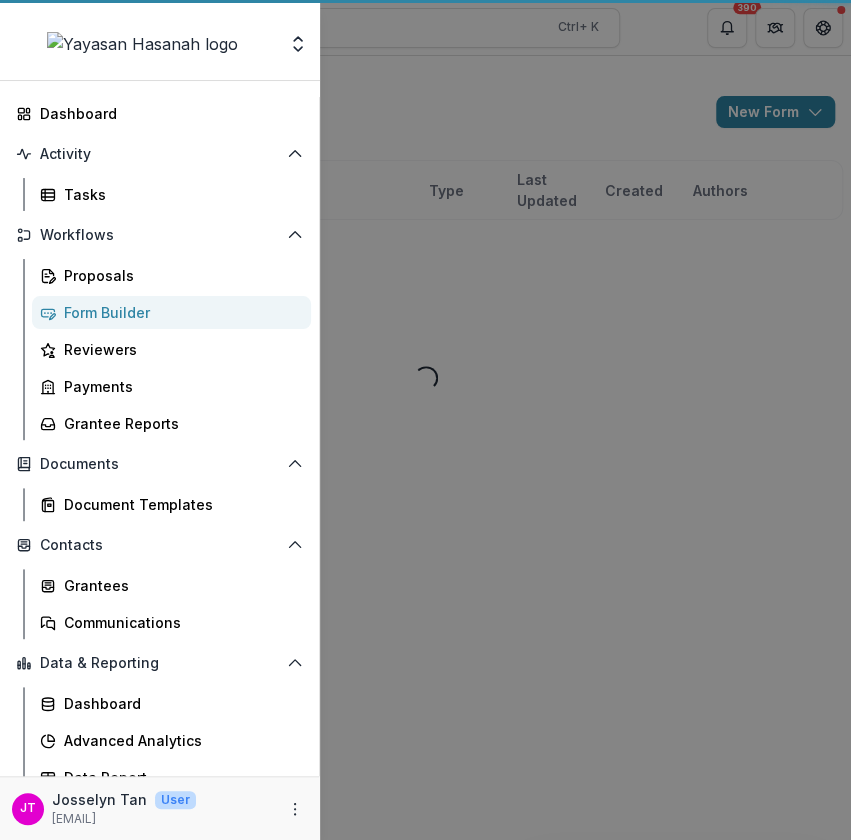 scroll, scrollTop: 0, scrollLeft: 0, axis: both 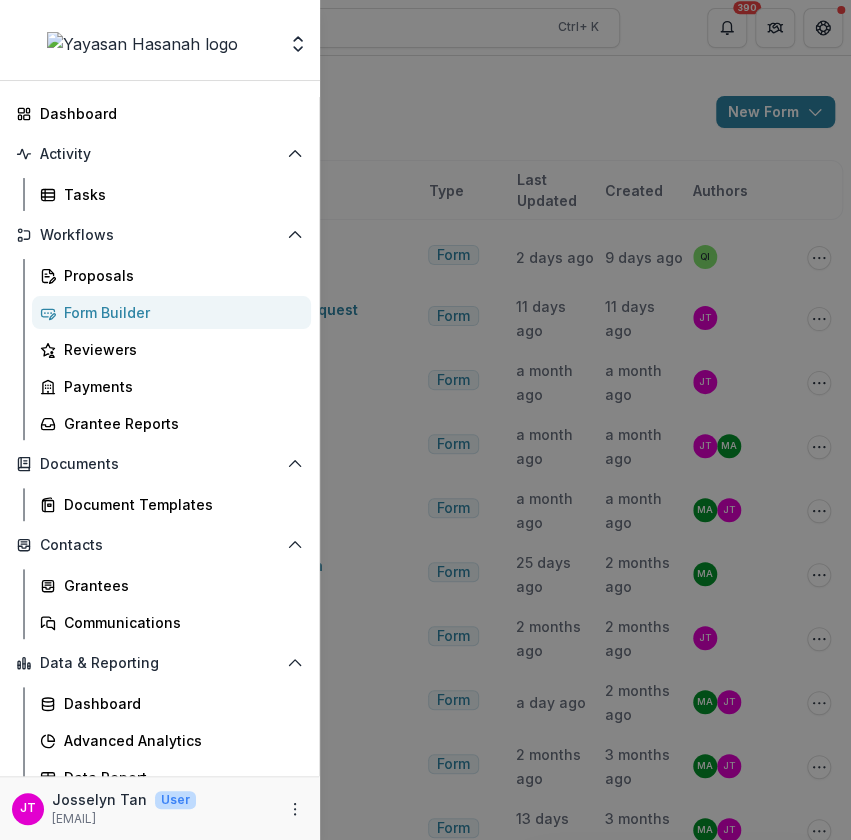 click on "Foundations Yayasan Hasanah Nonprofits TESTING ABC Team Settings Admin Settings Dashboard Activity Tasks Workflows Proposals Form Builder Reviewers Payments Grantee Reports Documents Document Templates Contacts Grantees Communications Data & Reporting Dashboard Advanced Analytics Data Report JT [FIRST] [LAST] User [EMAIL]" at bounding box center (425, 420) 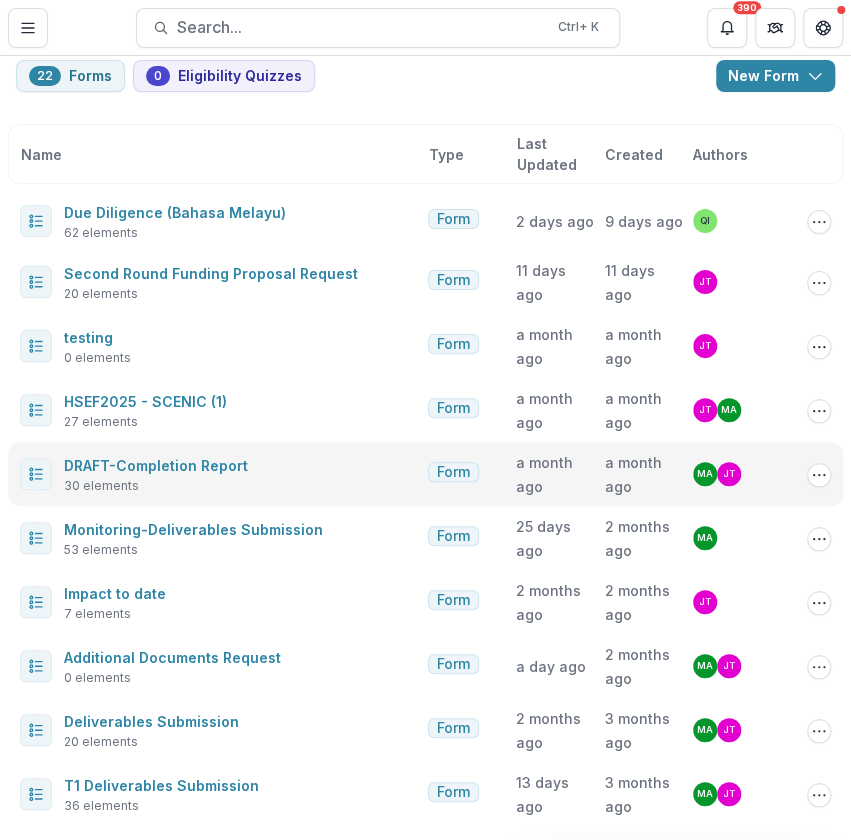 scroll, scrollTop: 21, scrollLeft: 0, axis: vertical 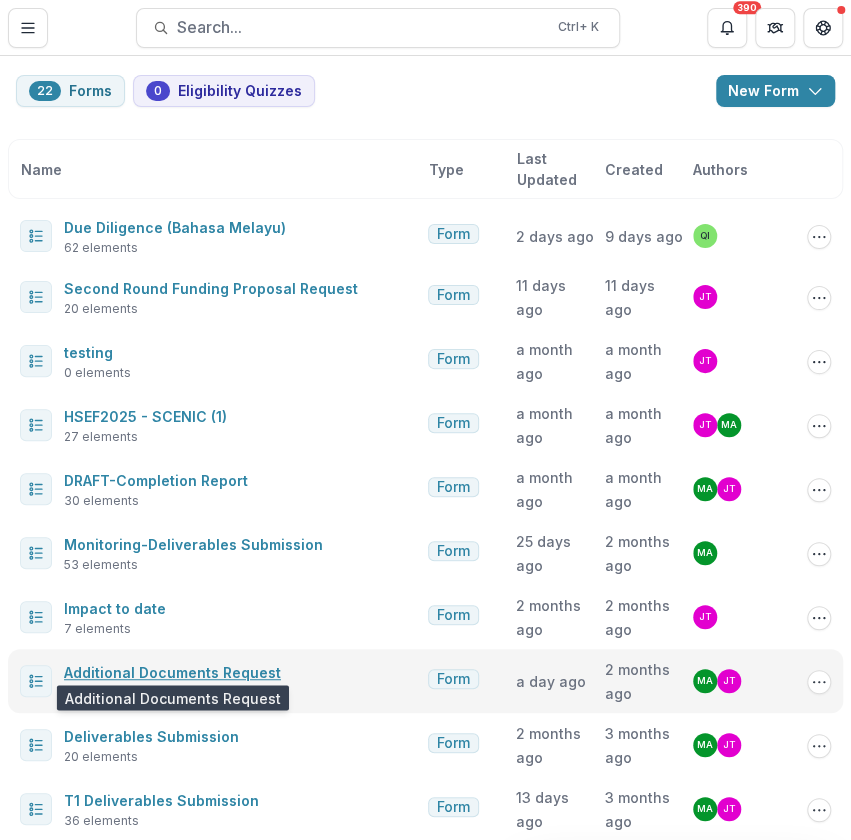 click on "Additional Documents Request" at bounding box center [172, 672] 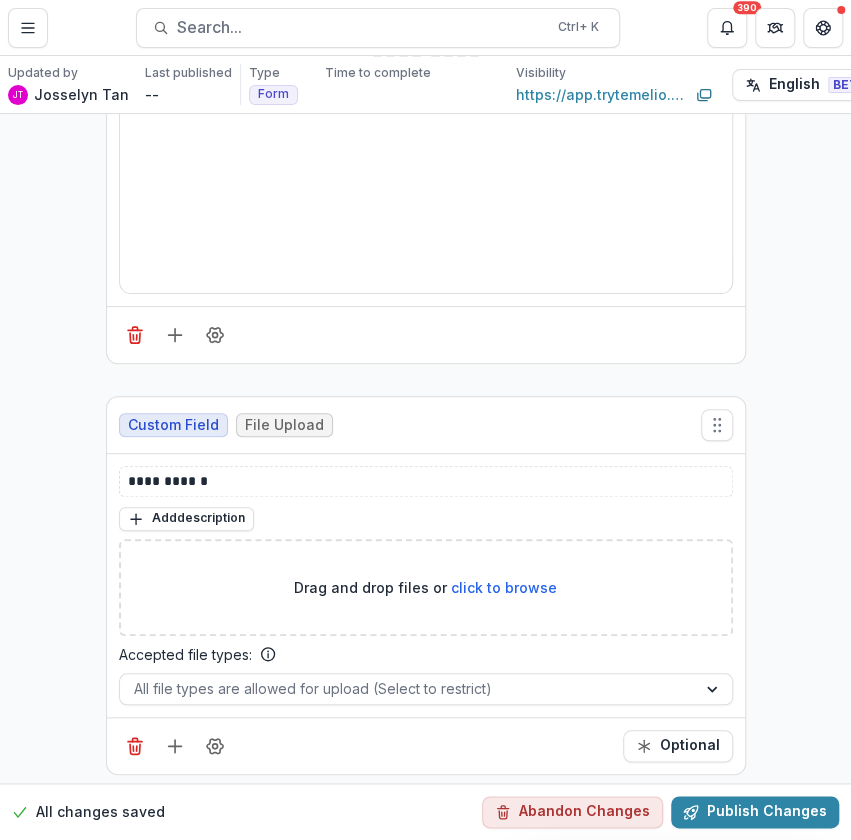 scroll, scrollTop: 282, scrollLeft: 0, axis: vertical 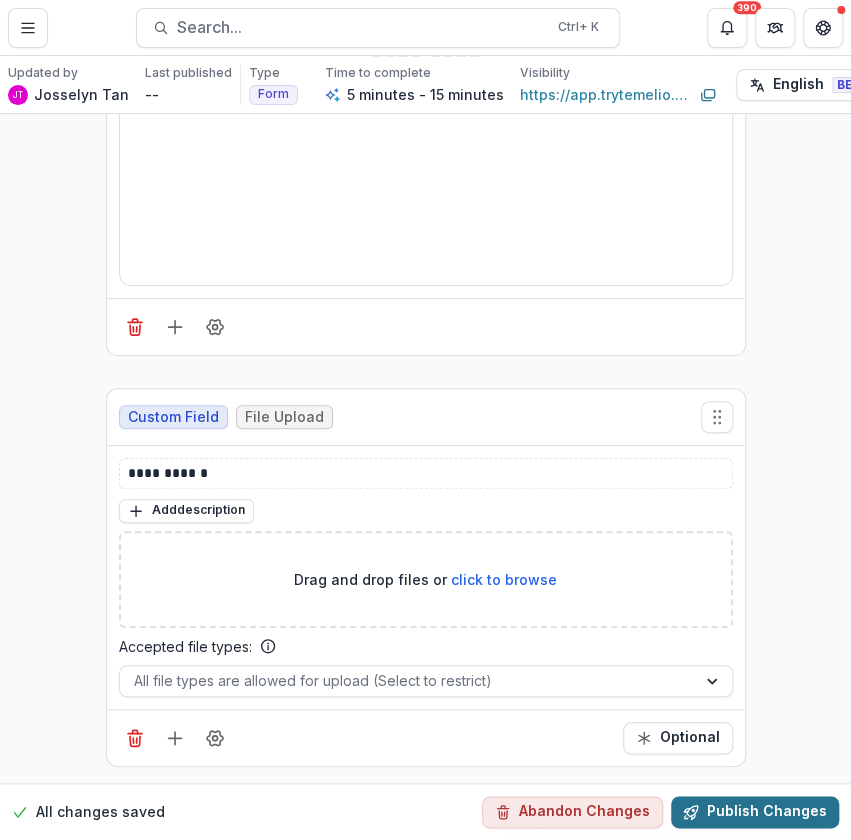 click on "Publish Changes" at bounding box center (755, 812) 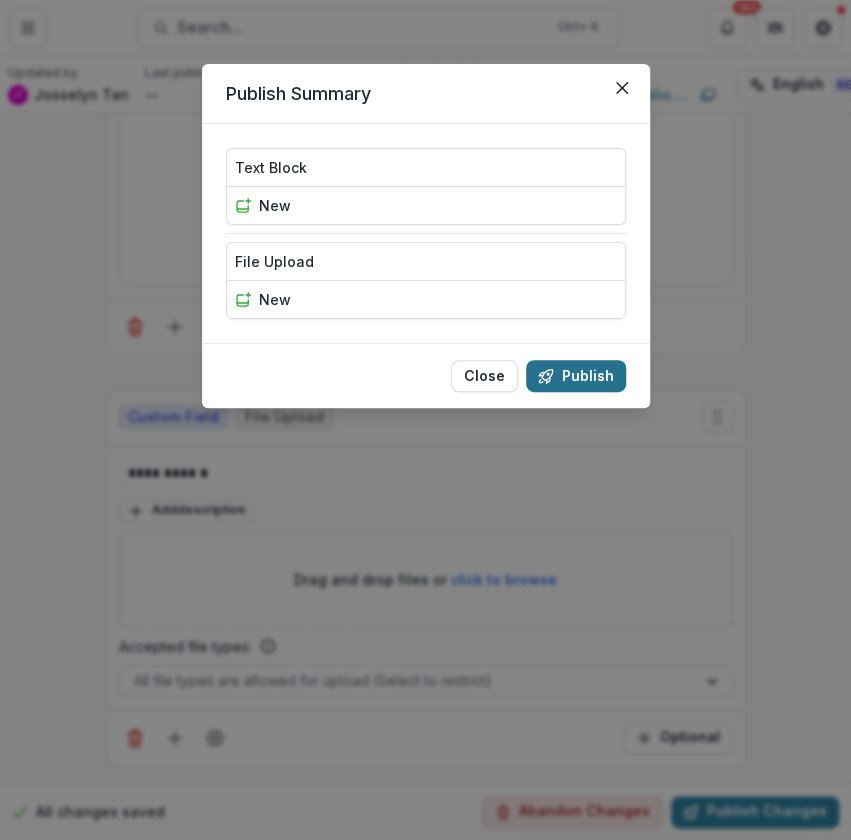 click on "Publish" at bounding box center (576, 376) 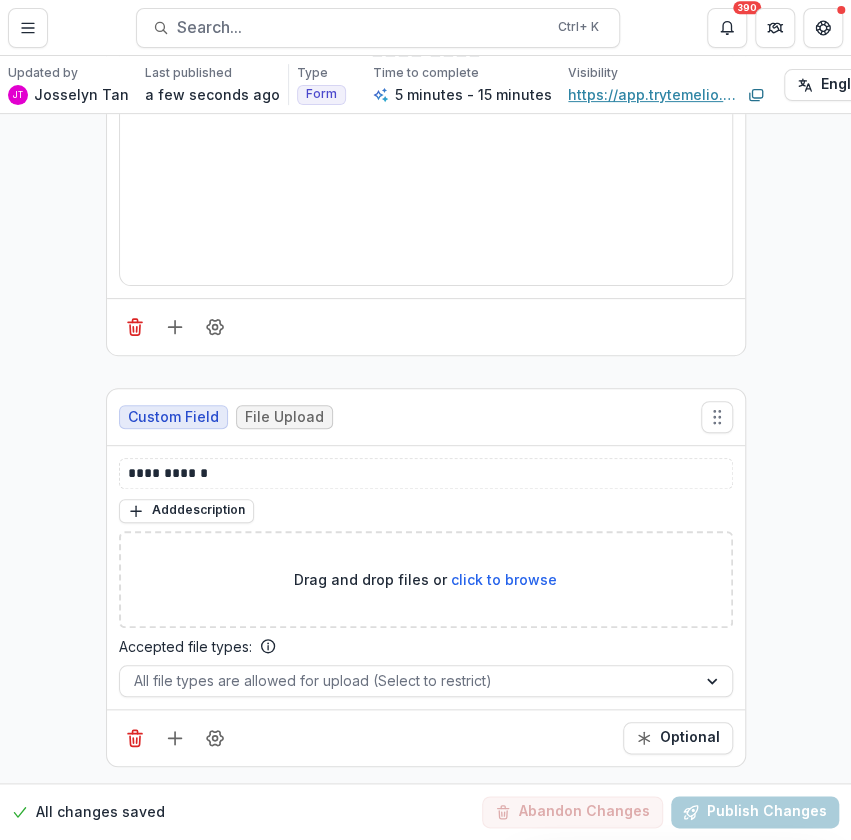 scroll, scrollTop: 282, scrollLeft: 457, axis: both 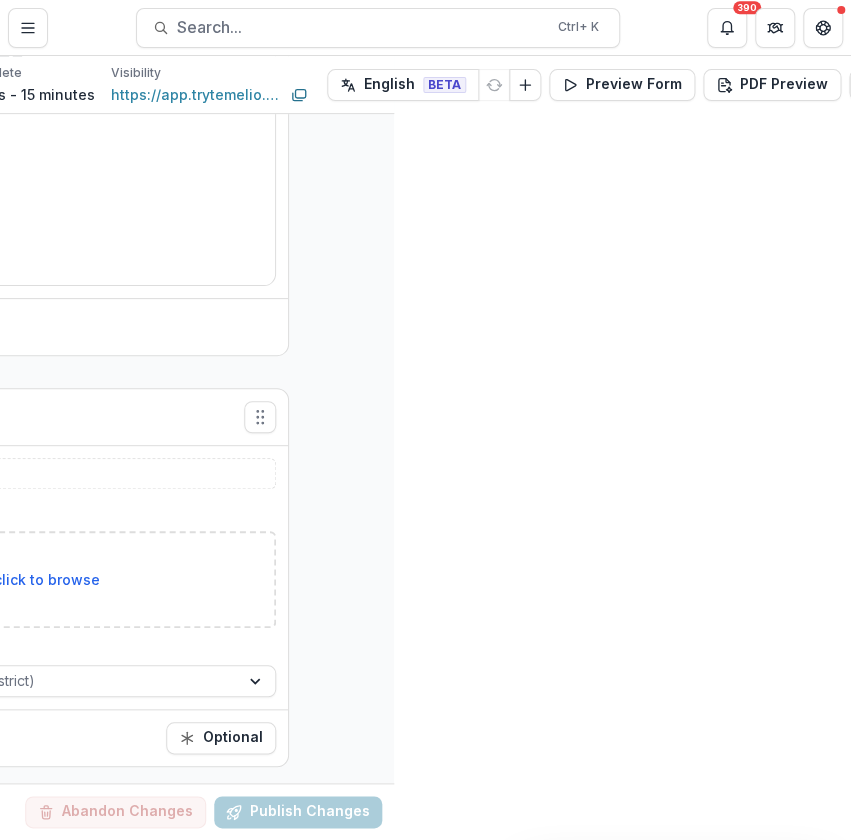 click 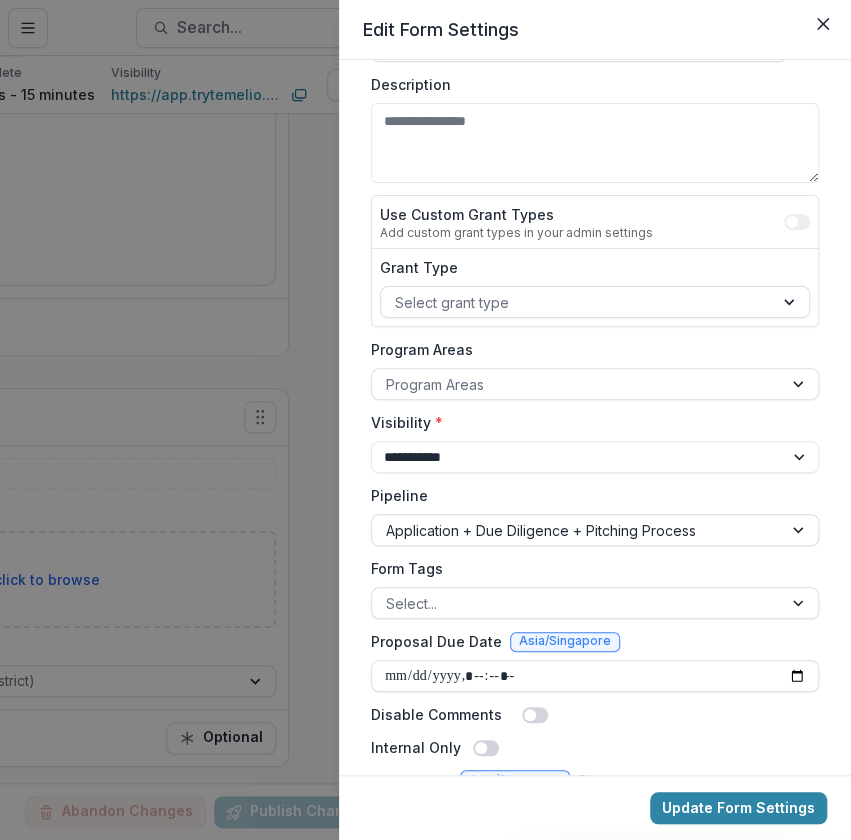 scroll, scrollTop: 154, scrollLeft: 0, axis: vertical 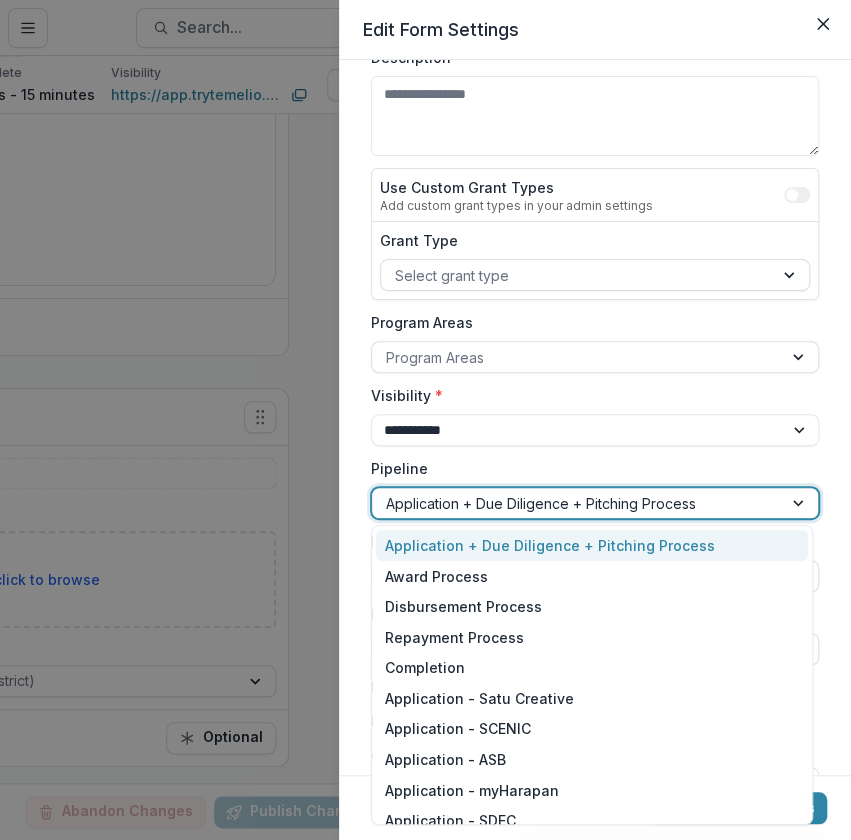 click at bounding box center [577, 503] 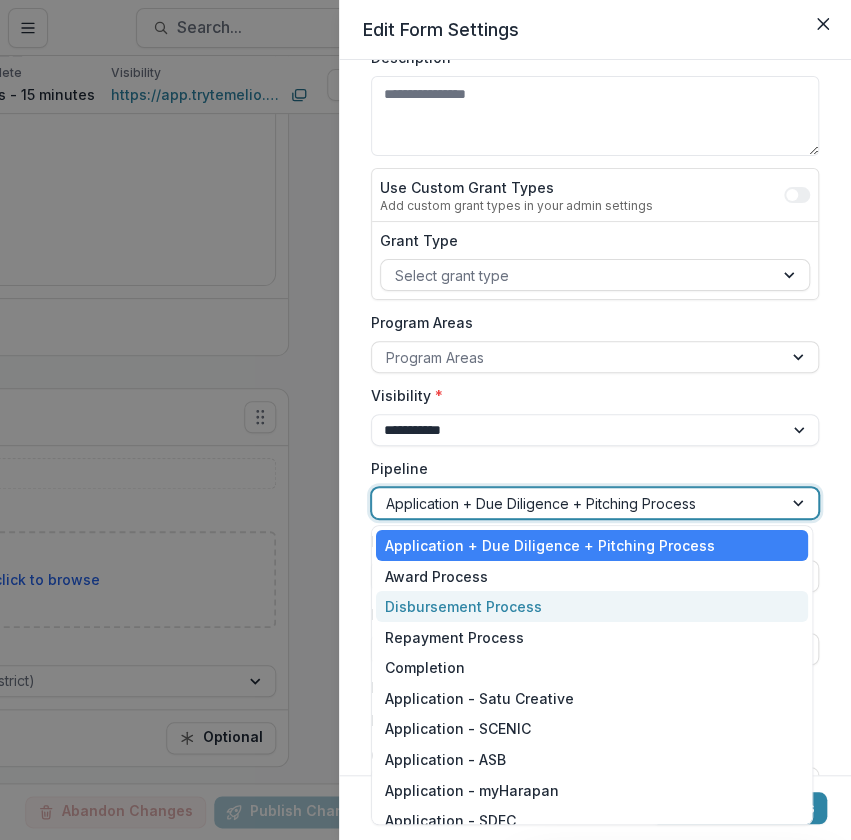 click on "Disbursement Process" at bounding box center (592, 606) 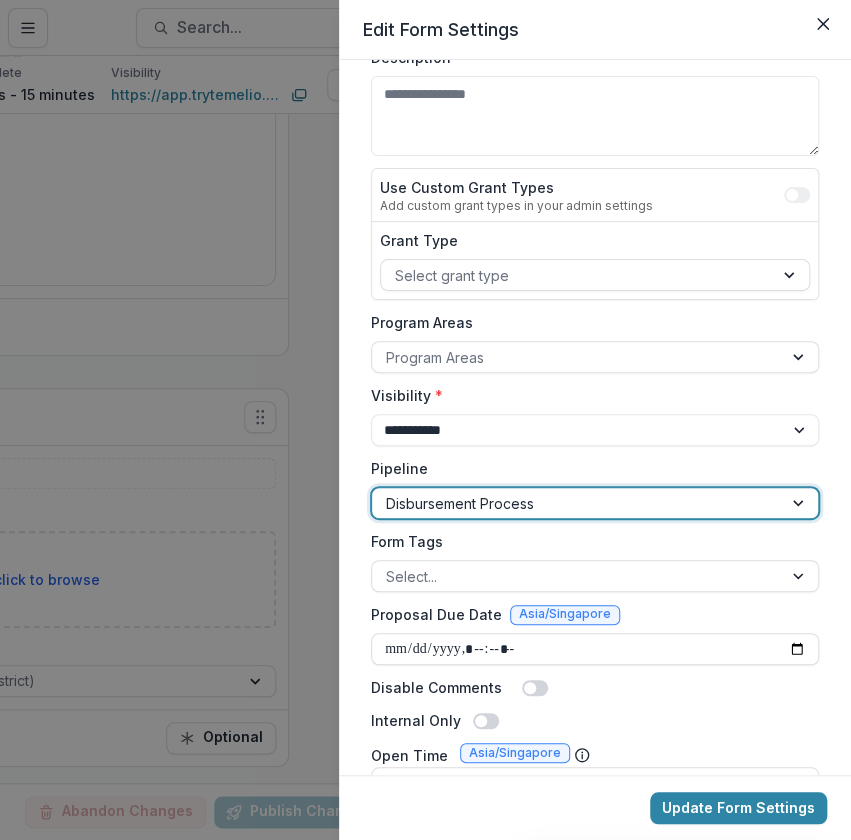 click at bounding box center [577, 503] 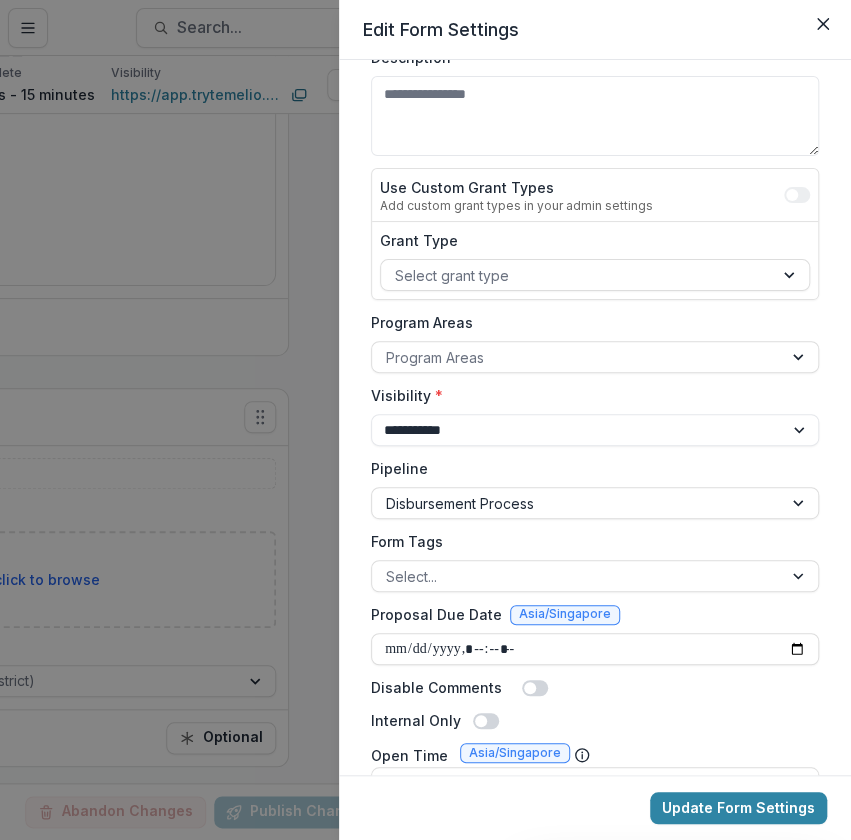 click on "**********" at bounding box center (595, 417) 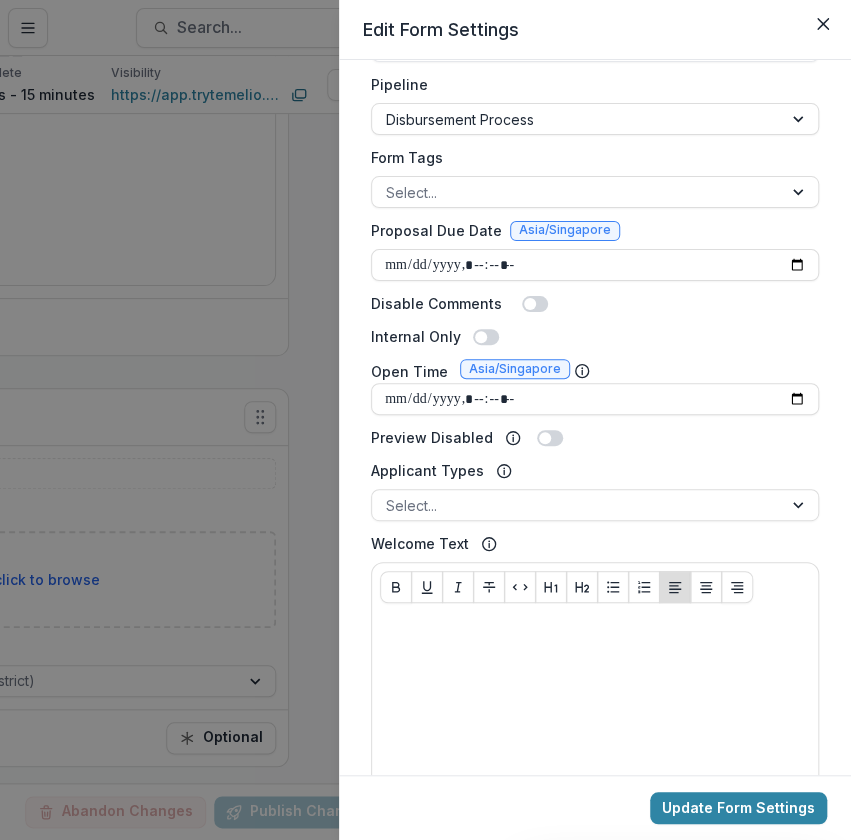 scroll, scrollTop: 540, scrollLeft: 0, axis: vertical 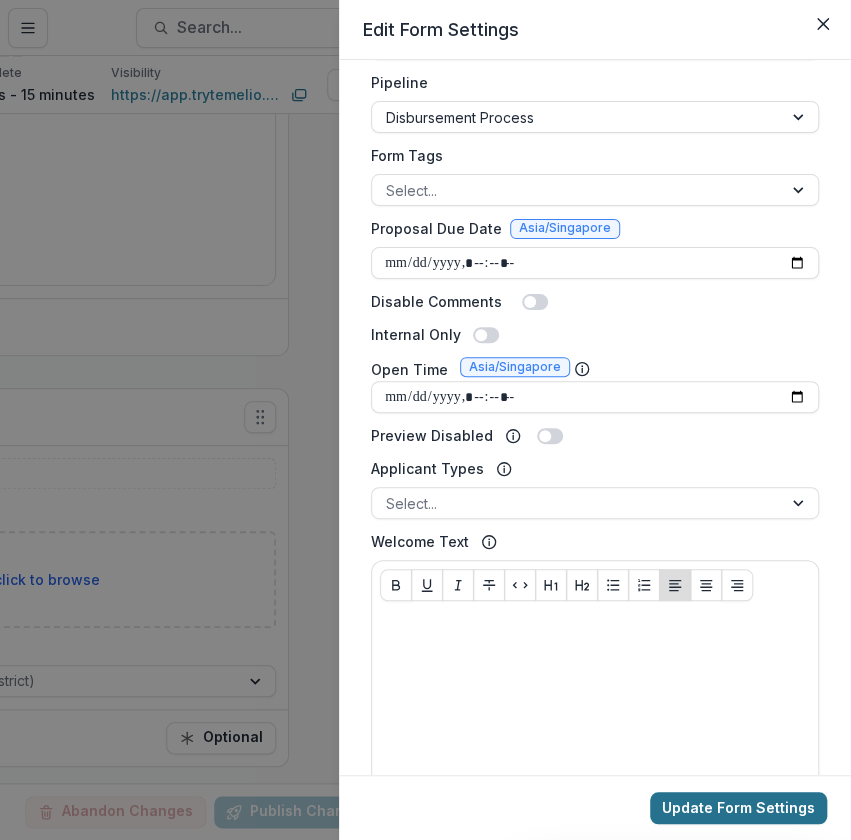 click on "Update Form Settings" at bounding box center (738, 808) 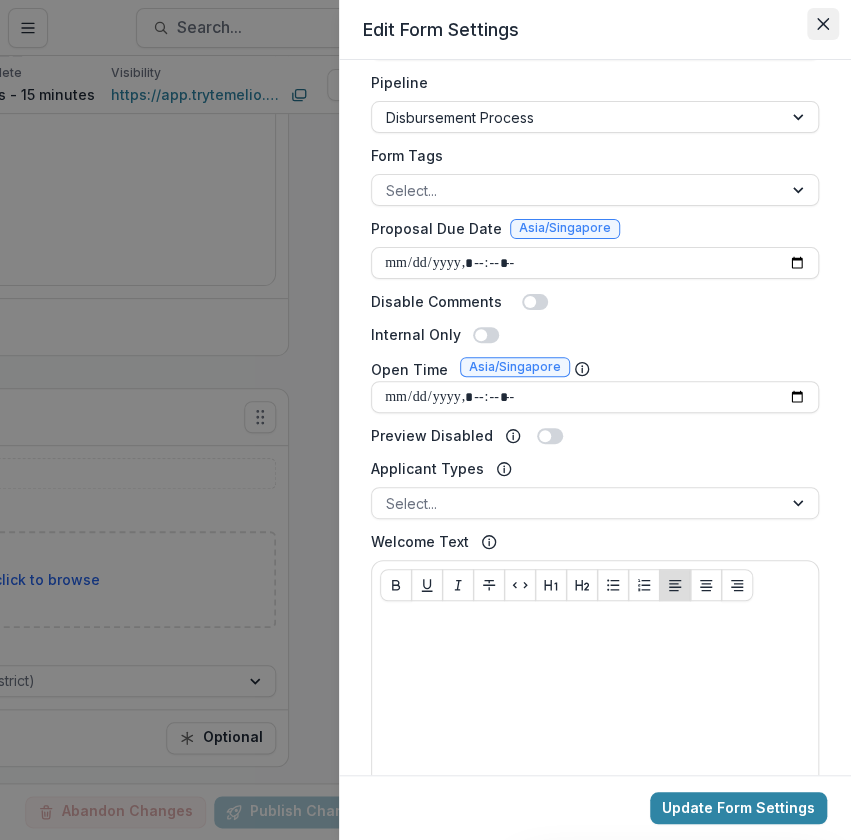 click at bounding box center [823, 24] 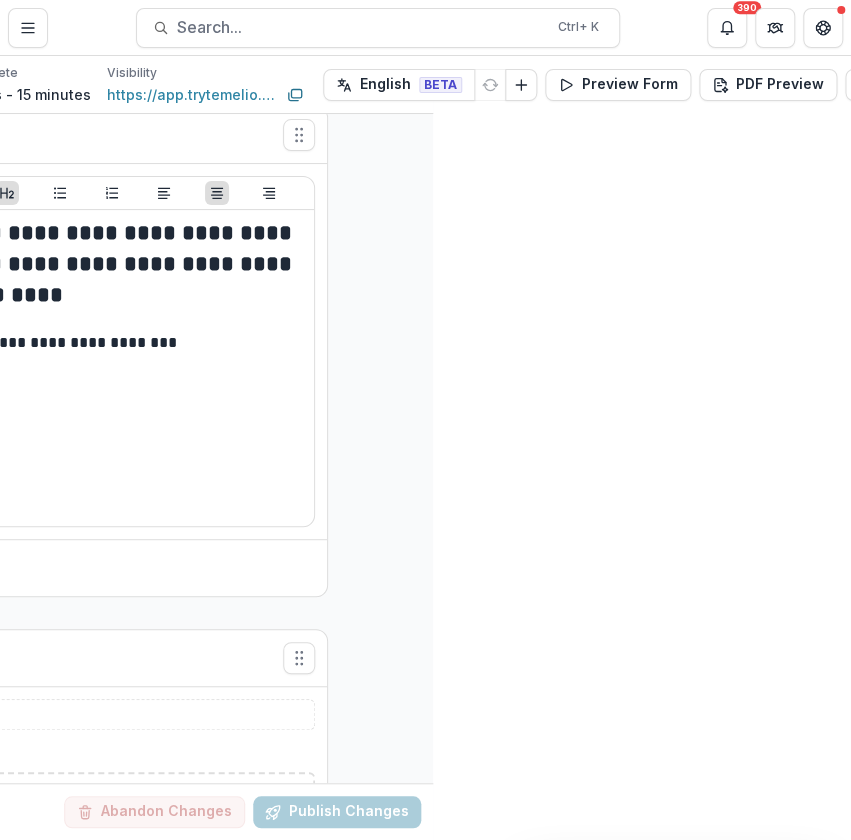 scroll, scrollTop: 24, scrollLeft: 0, axis: vertical 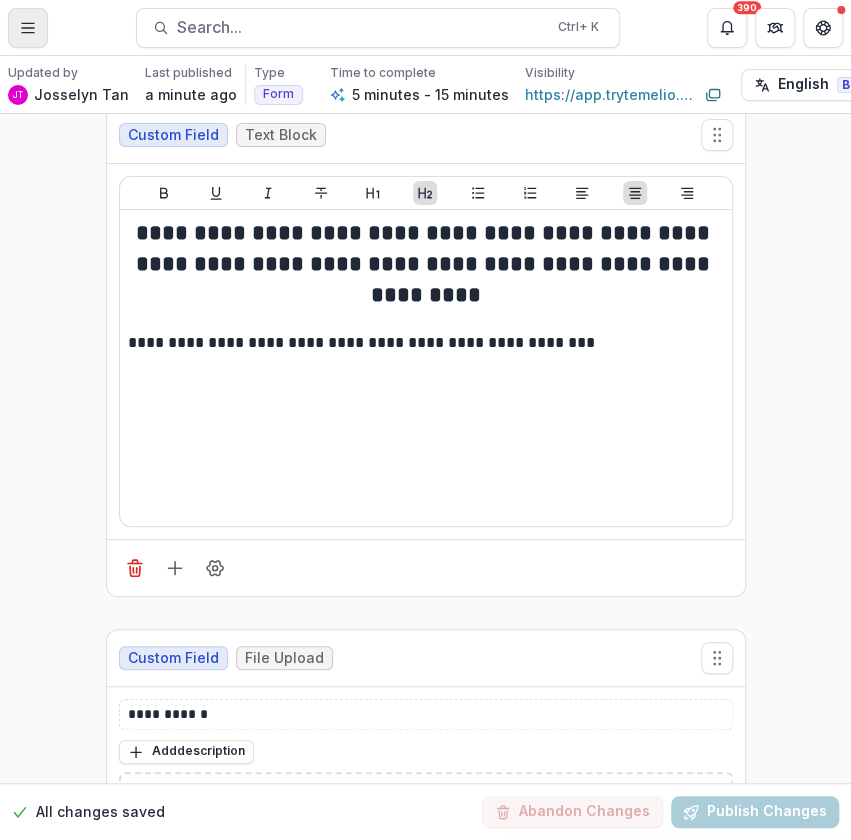 click at bounding box center (28, 28) 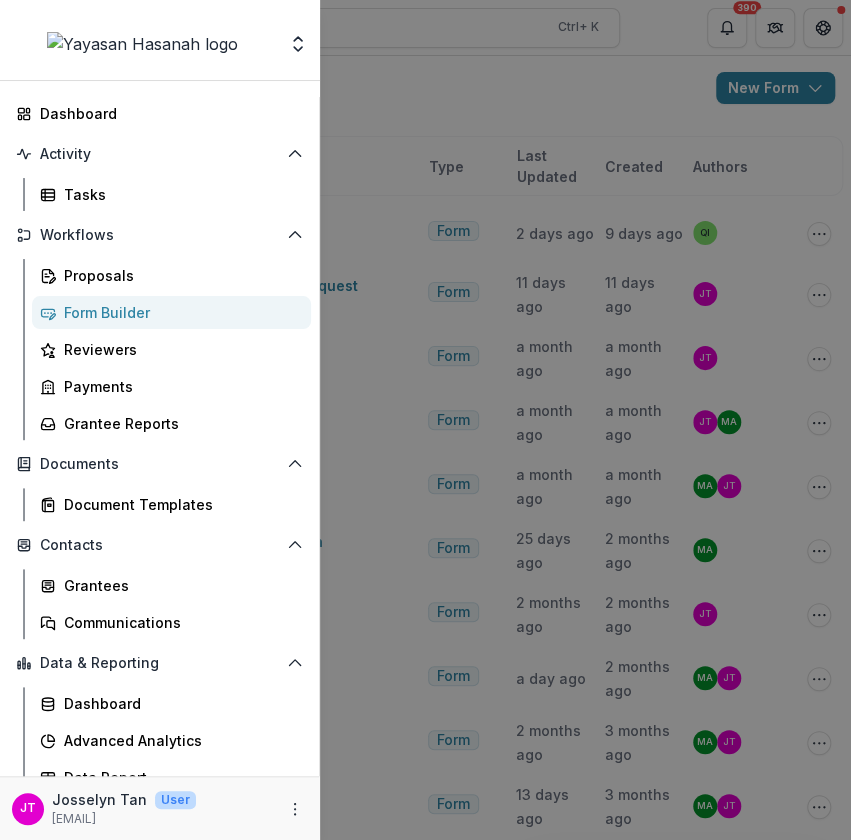 click on "Foundations Yayasan Hasanah Nonprofits TESTING ABC Team Settings Admin Settings Dashboard Activity Tasks Workflows Proposals Form Builder Reviewers Payments Grantee Reports Documents Document Templates Contacts Grantees Communications Data & Reporting Dashboard Advanced Analytics Data Report JT Josselyn Tan User josselyn.tan@hasanah.org.my" at bounding box center [425, 420] 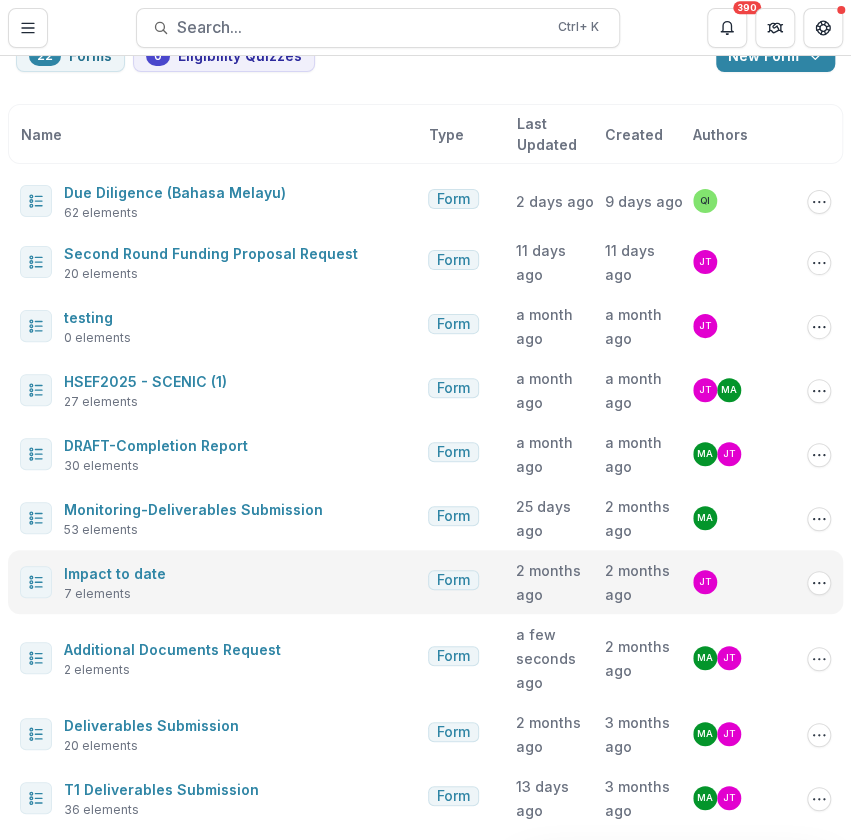 scroll, scrollTop: 0, scrollLeft: 0, axis: both 